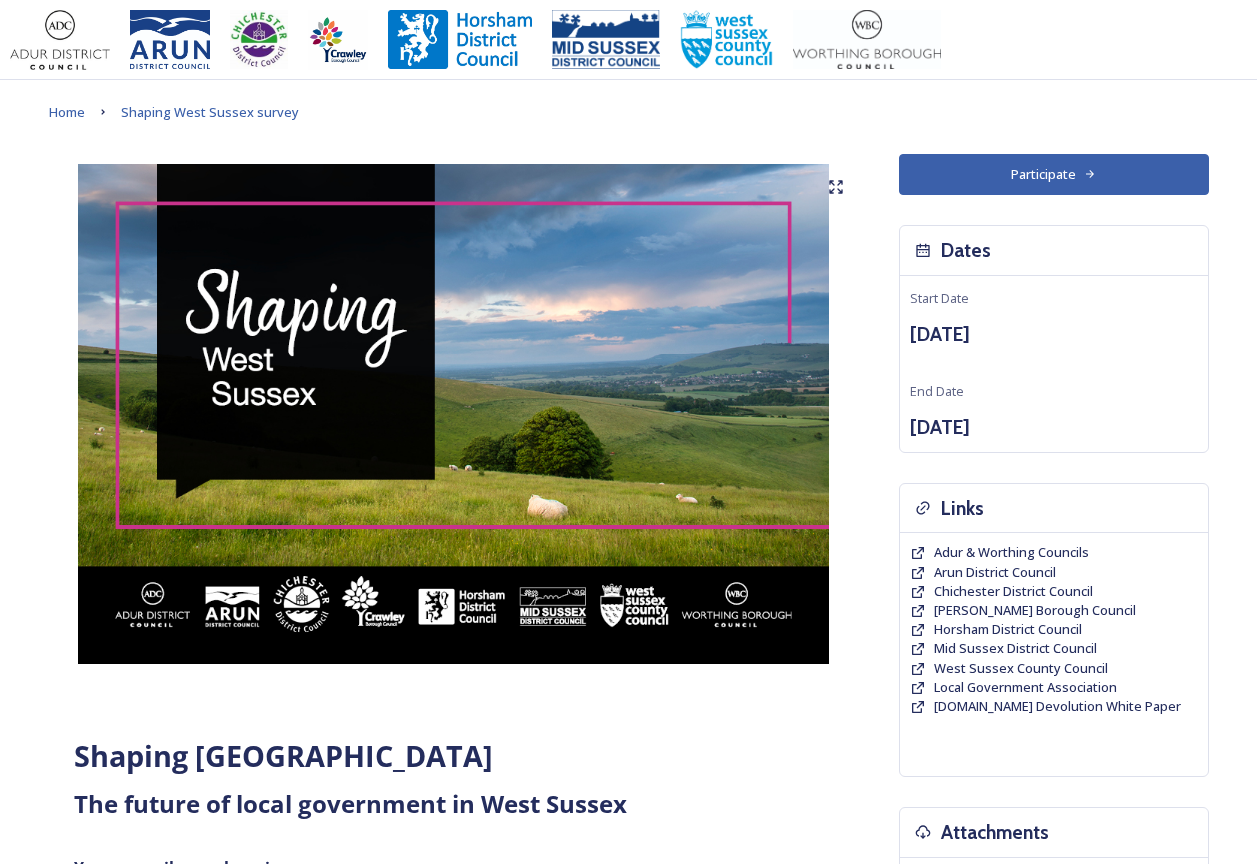 scroll, scrollTop: 0, scrollLeft: 0, axis: both 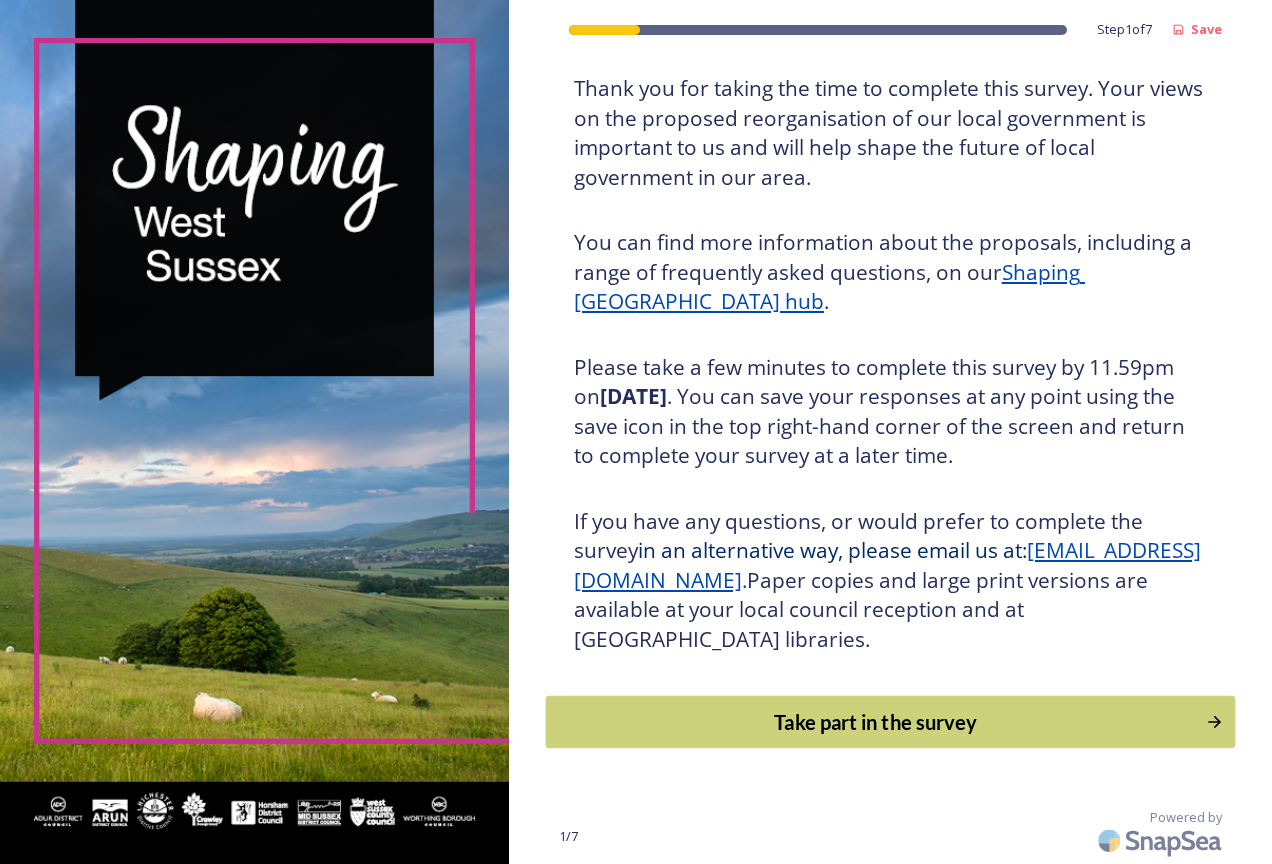 click on "Take part in the survey" at bounding box center [875, 722] 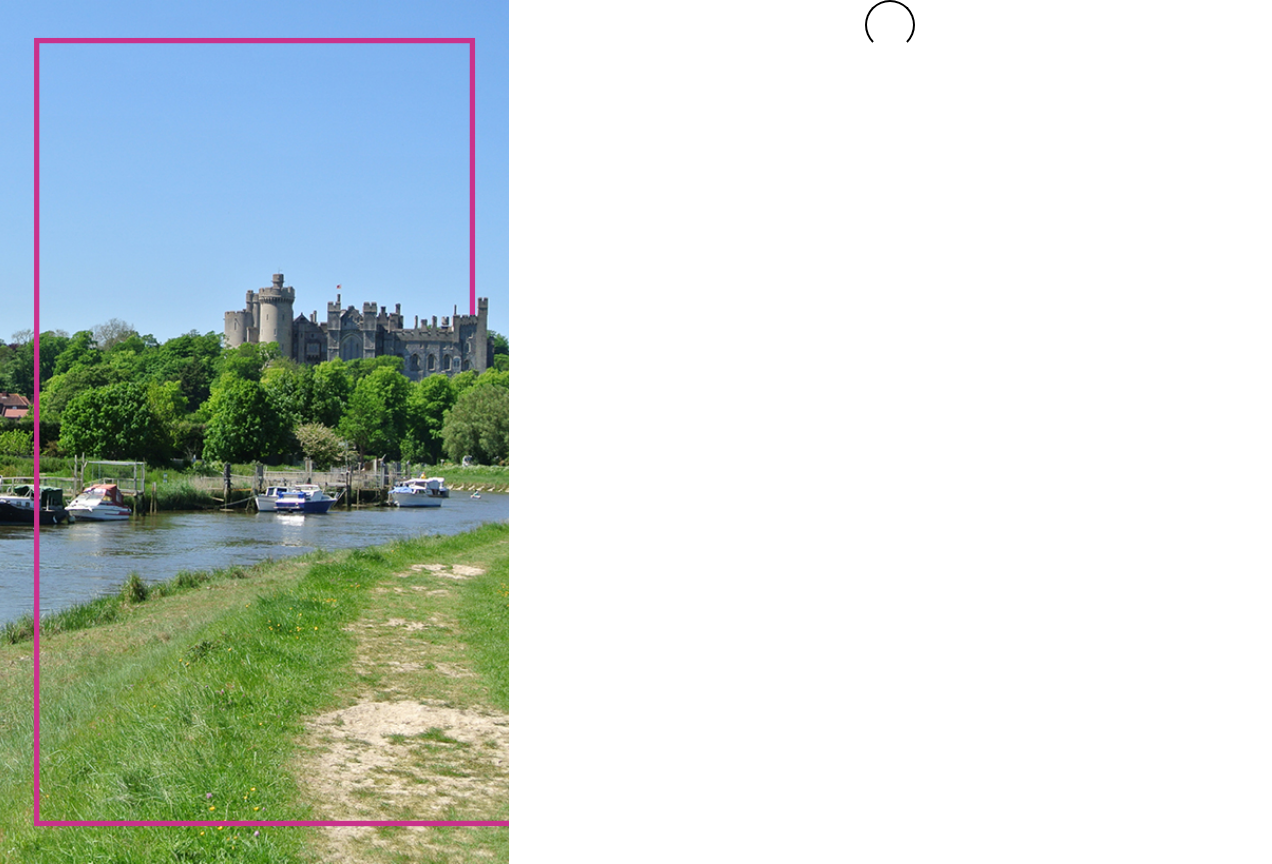 scroll, scrollTop: 0, scrollLeft: 0, axis: both 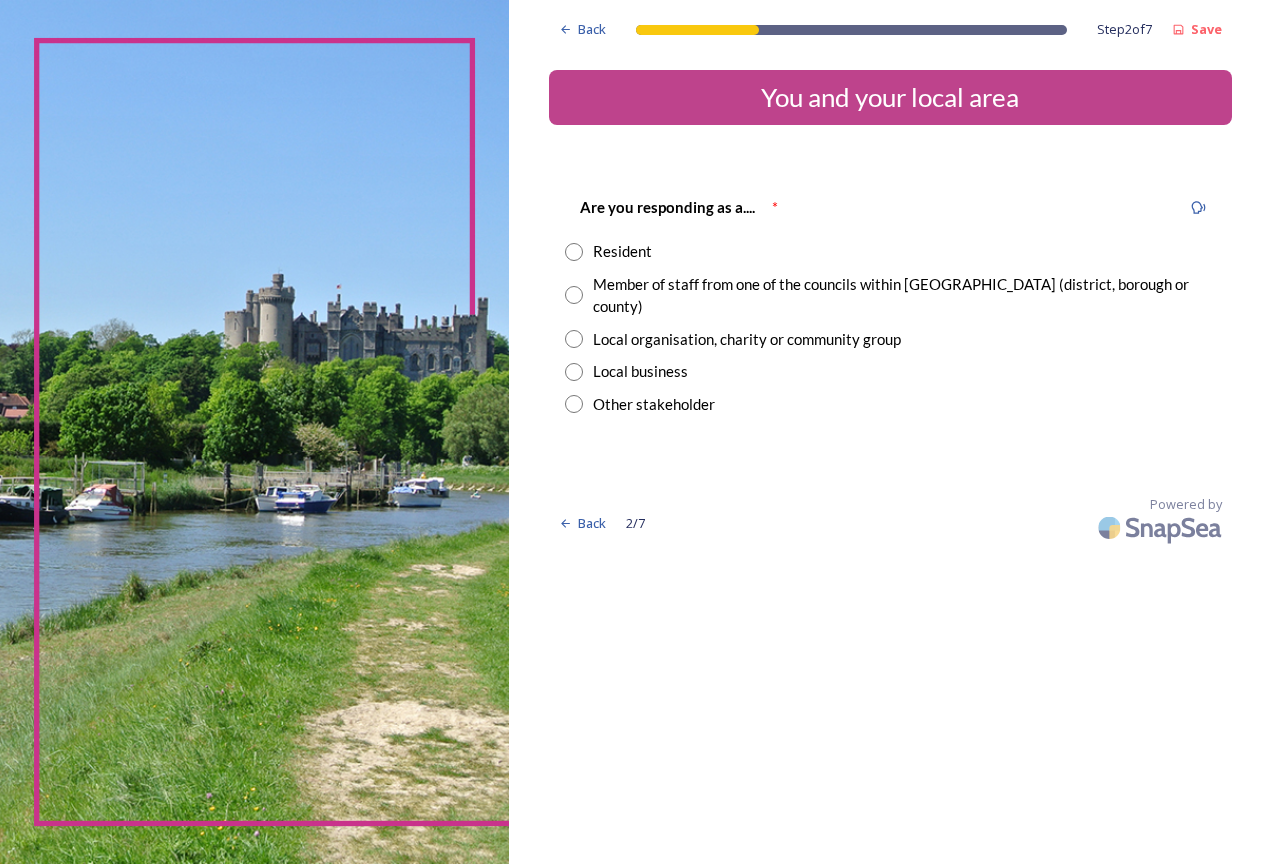 click at bounding box center [574, 404] 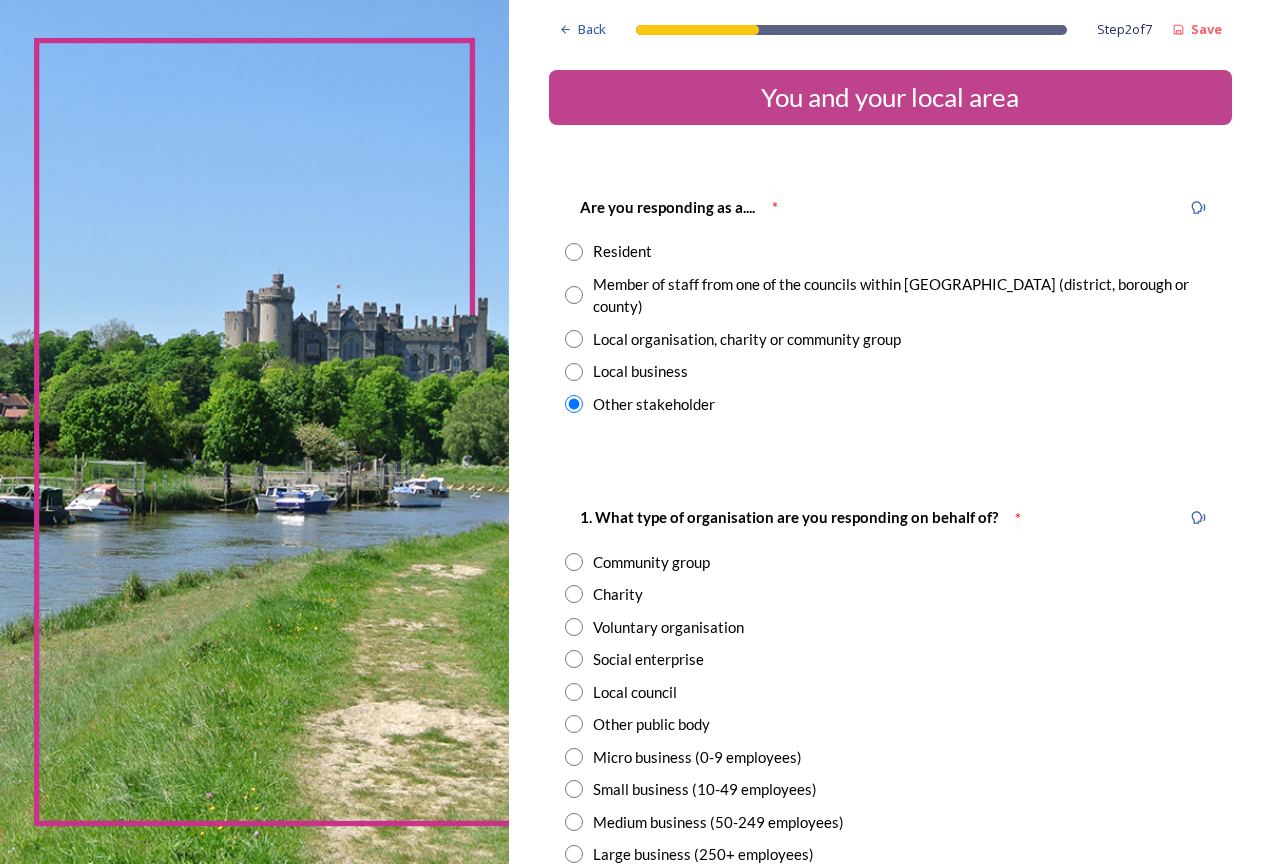 click at bounding box center [574, 659] 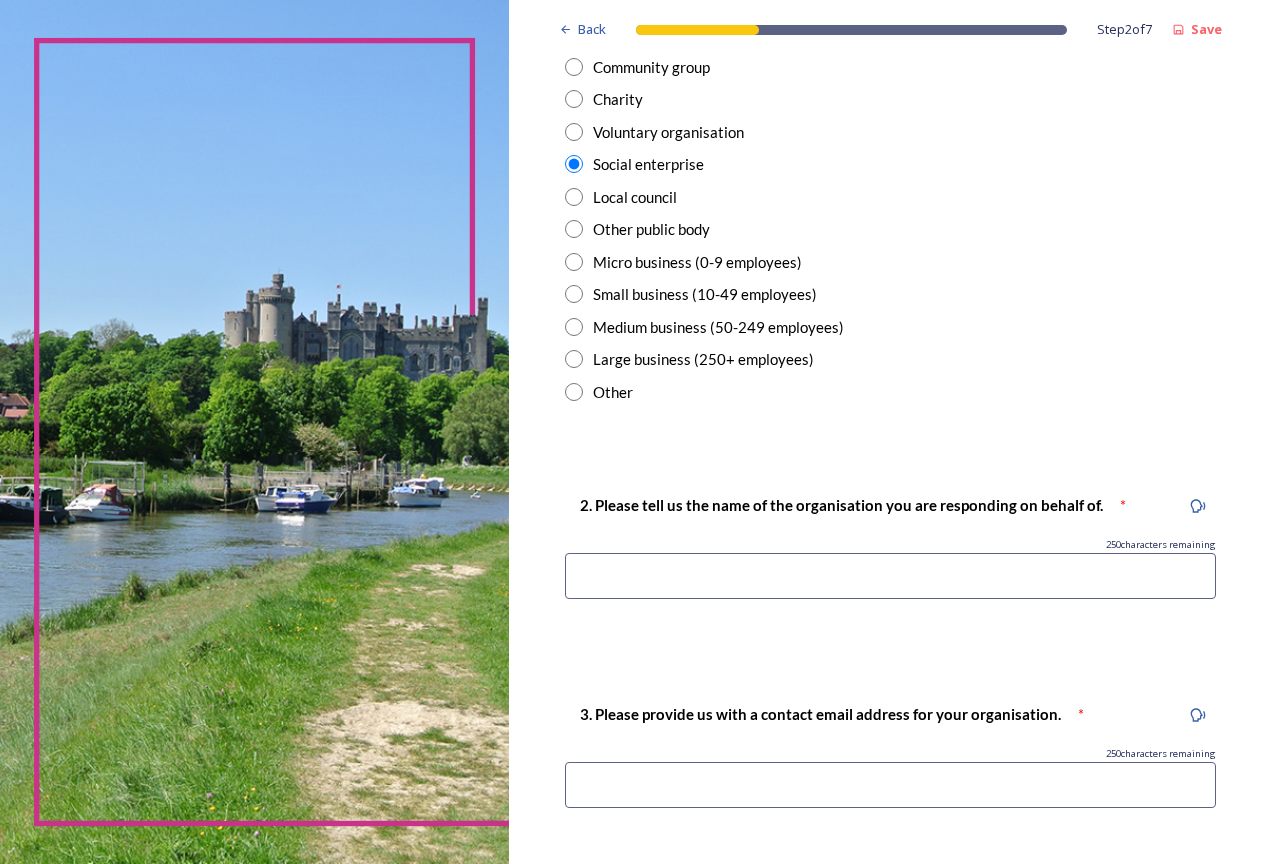 scroll, scrollTop: 500, scrollLeft: 0, axis: vertical 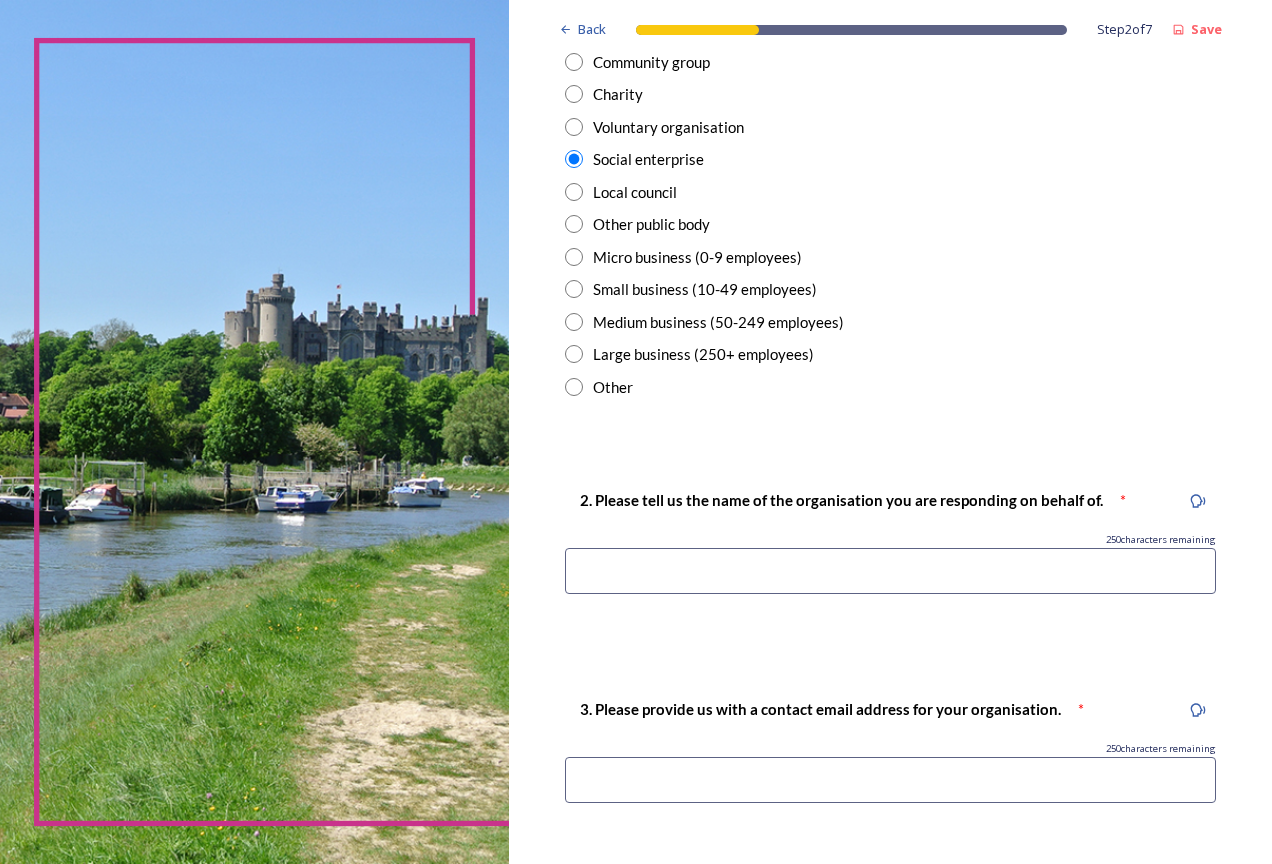 drag, startPoint x: 640, startPoint y: 546, endPoint x: 650, endPoint y: 542, distance: 10.770329 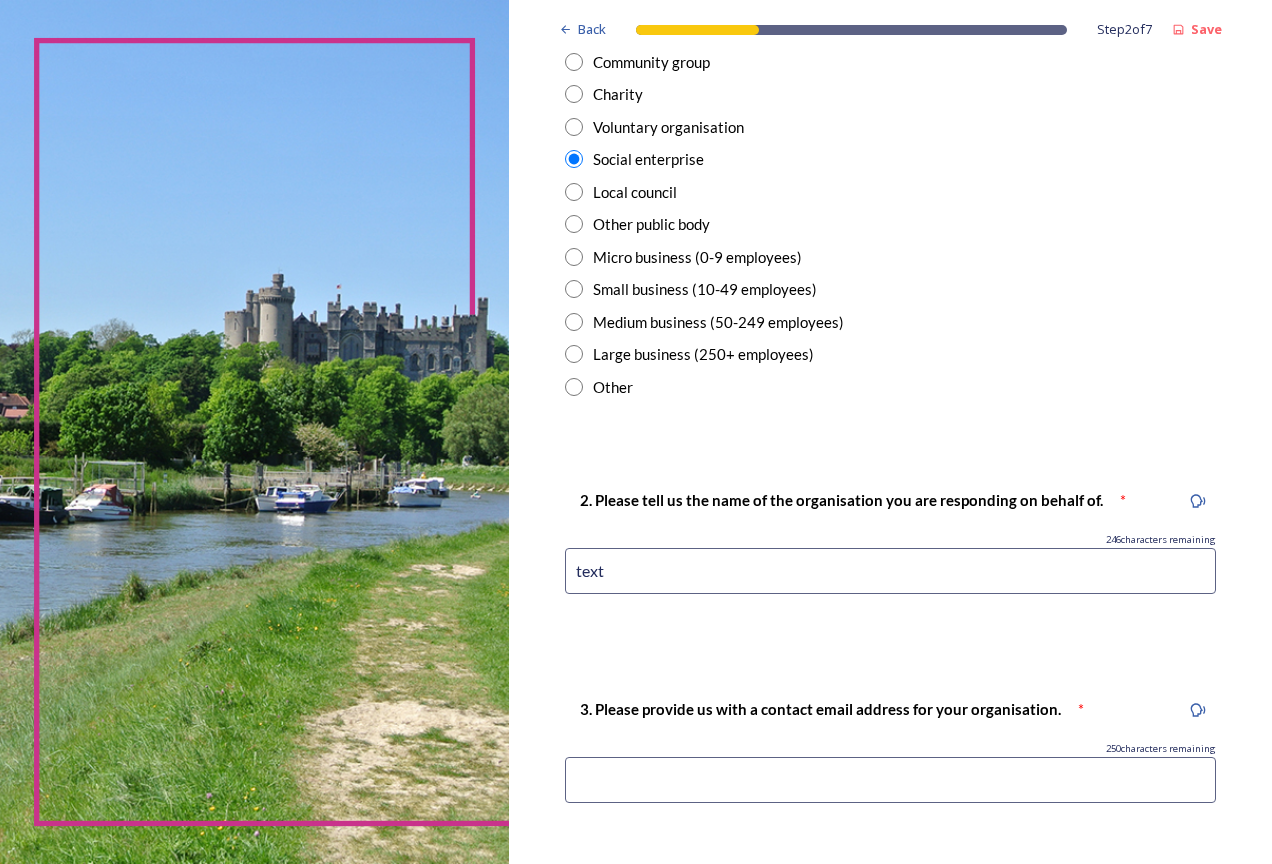 type on "text" 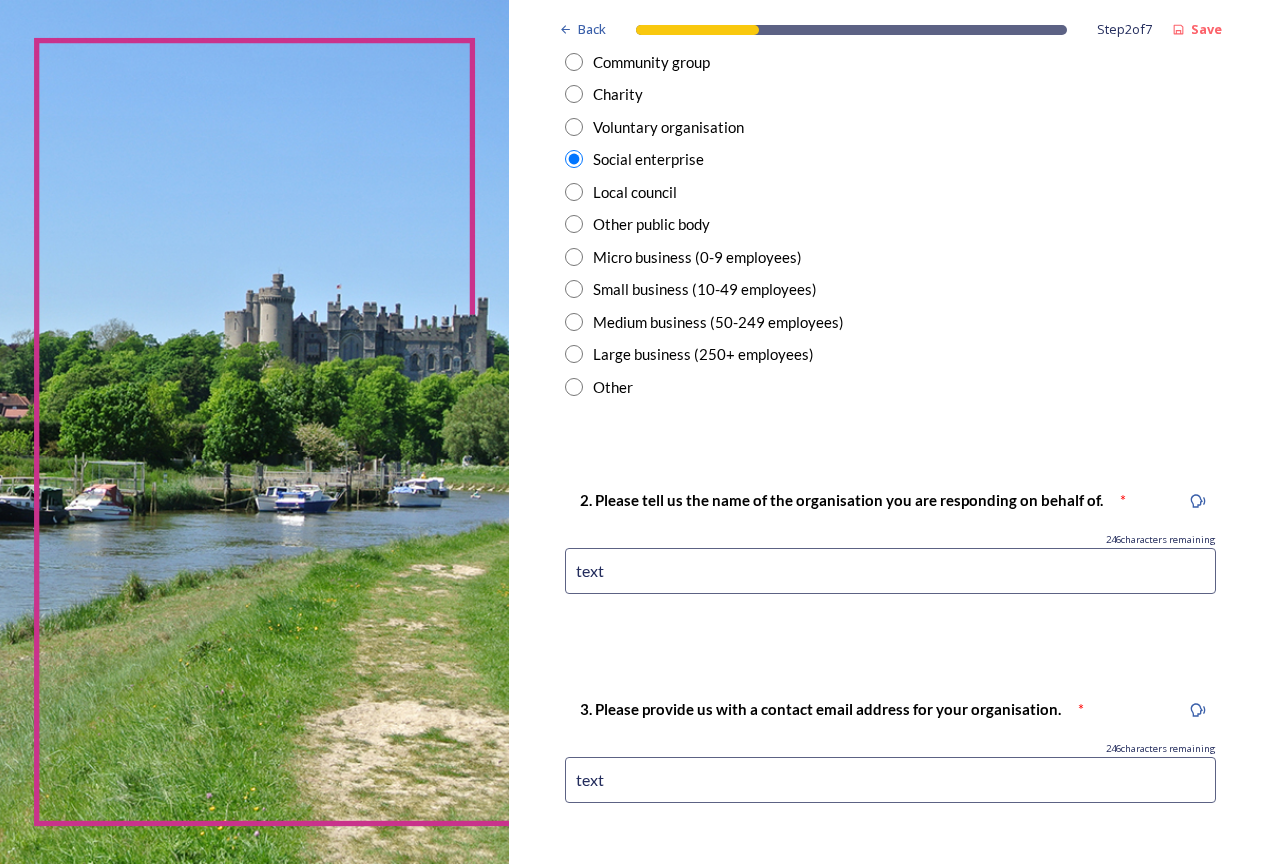 scroll, scrollTop: 1000, scrollLeft: 0, axis: vertical 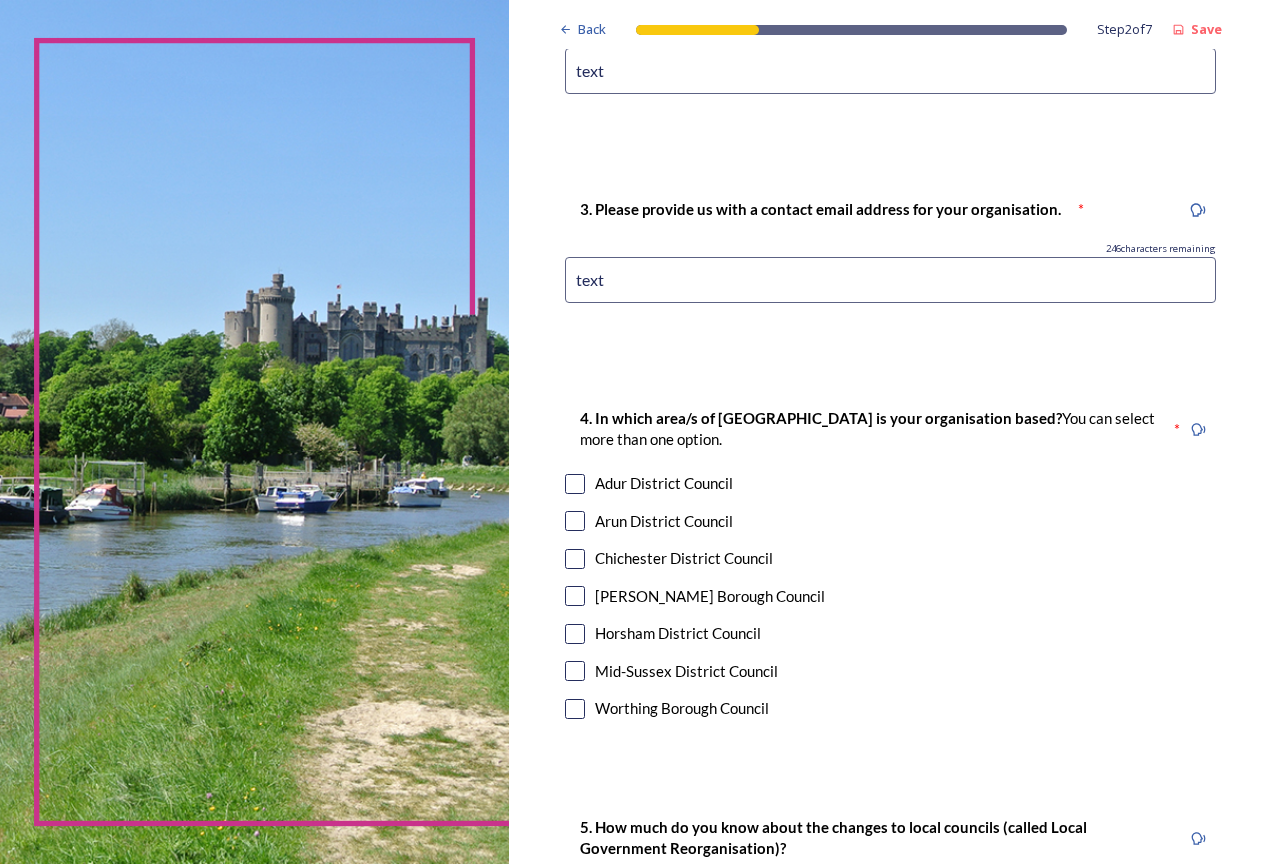 type on "text" 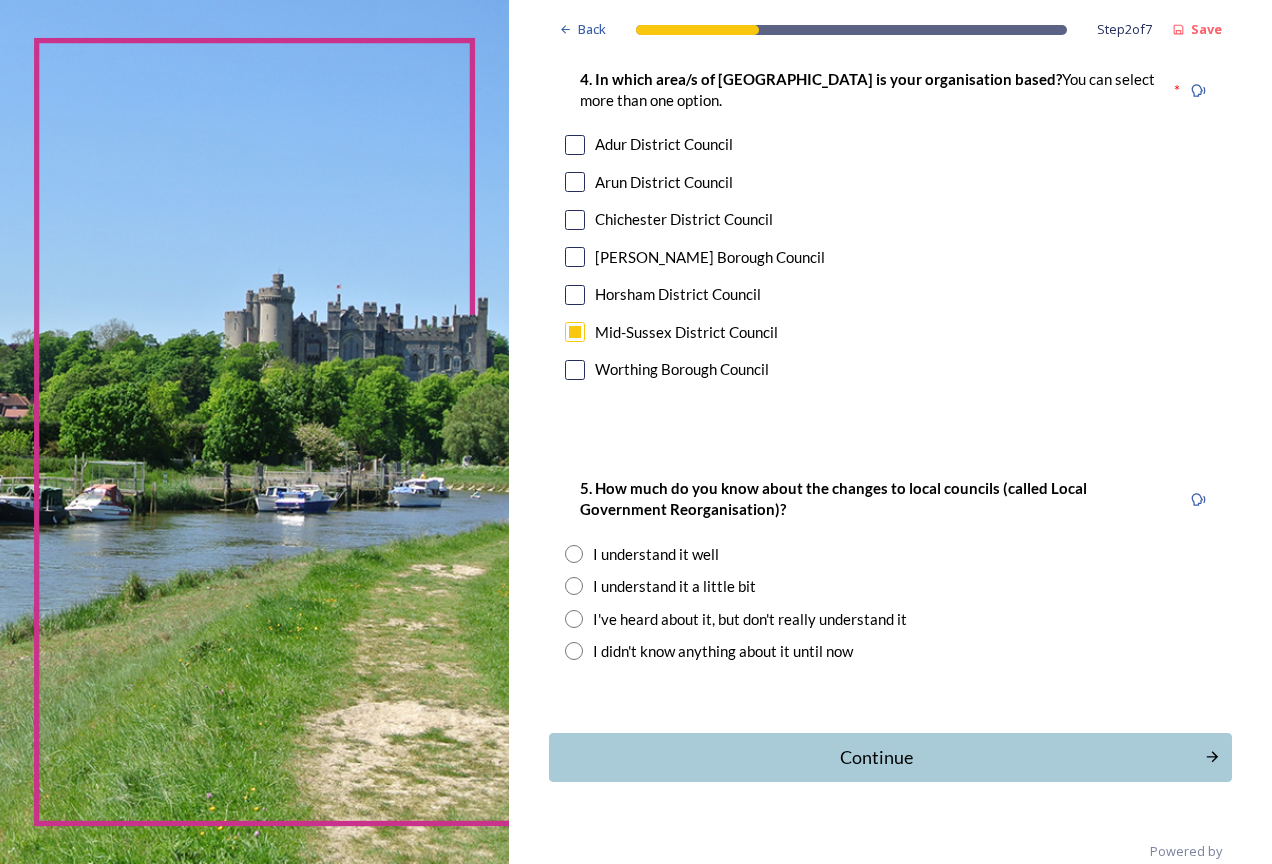 scroll, scrollTop: 1350, scrollLeft: 0, axis: vertical 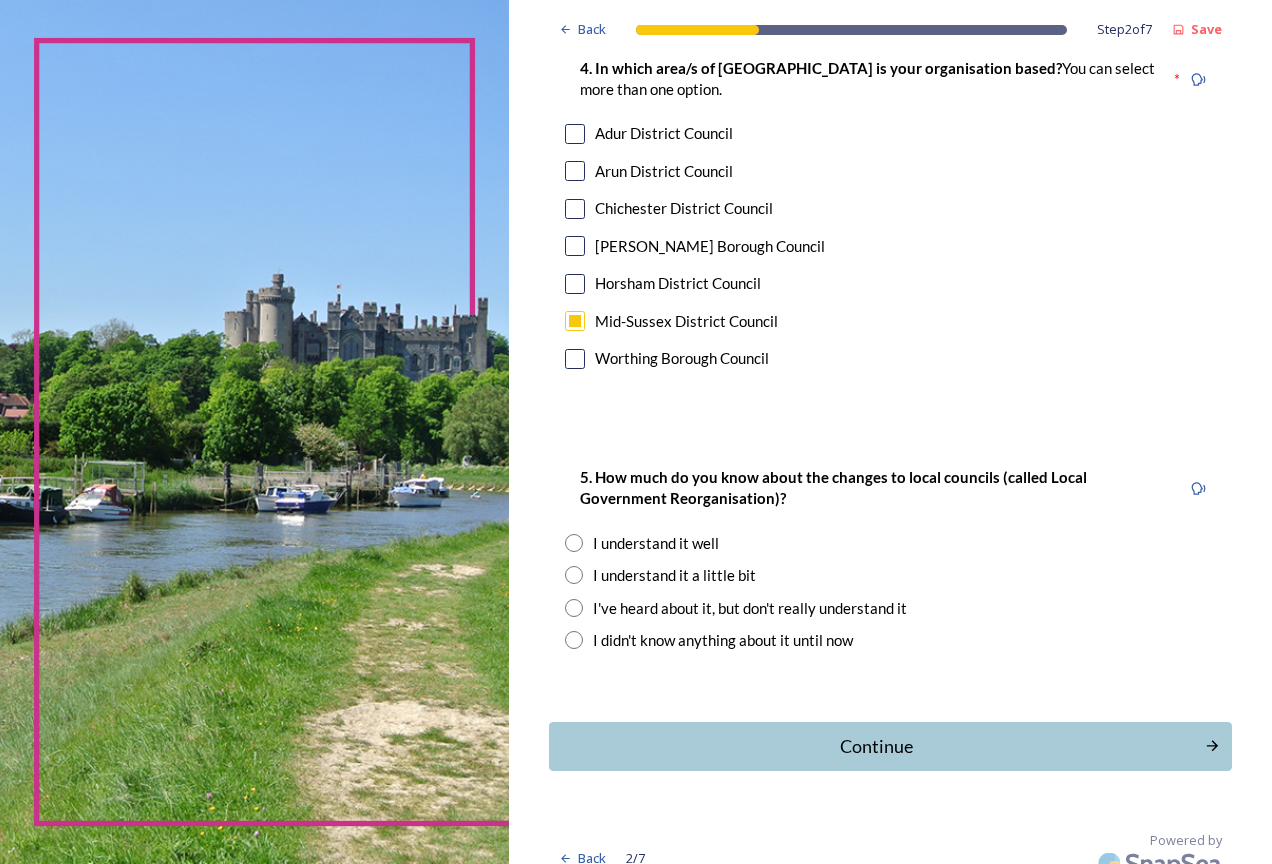 click at bounding box center [574, 543] 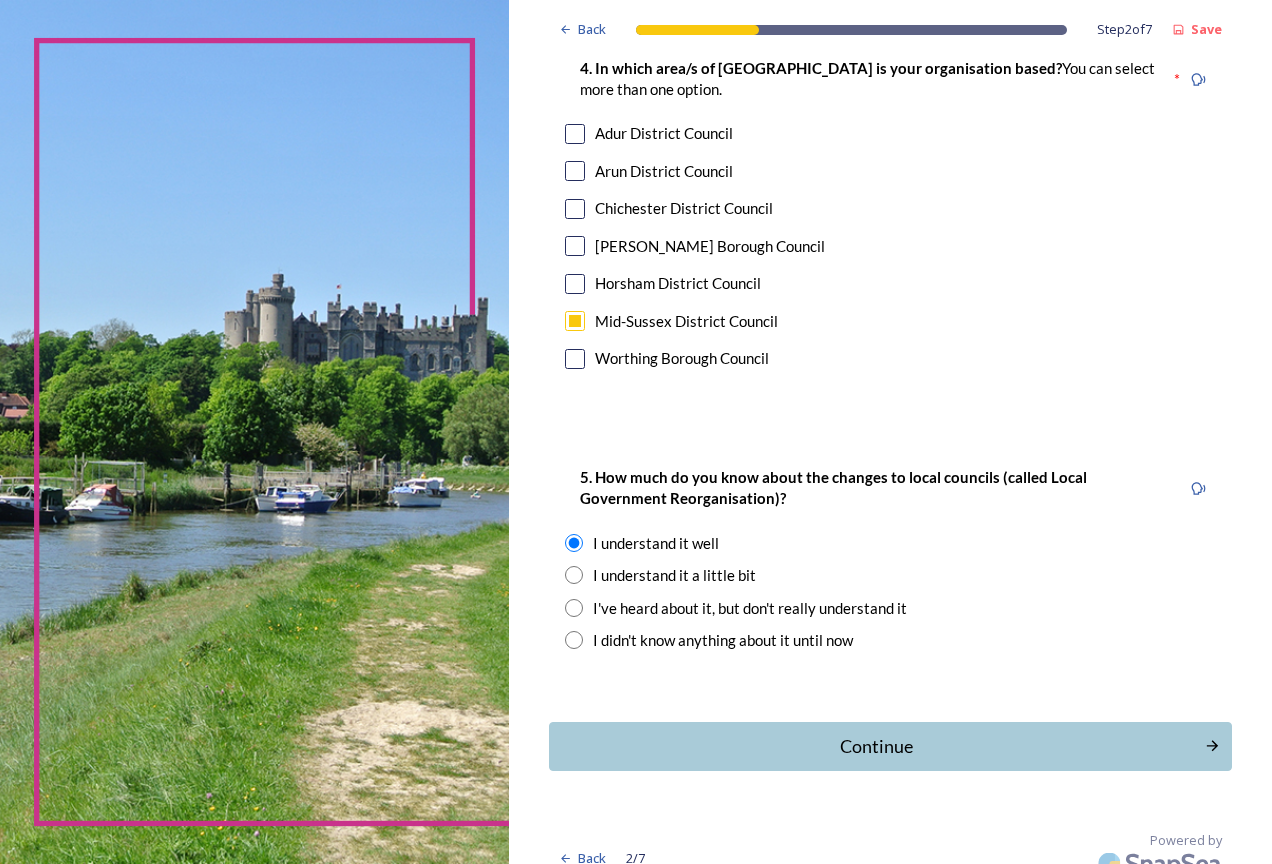 drag, startPoint x: 686, startPoint y: 710, endPoint x: 694, endPoint y: 683, distance: 28.160255 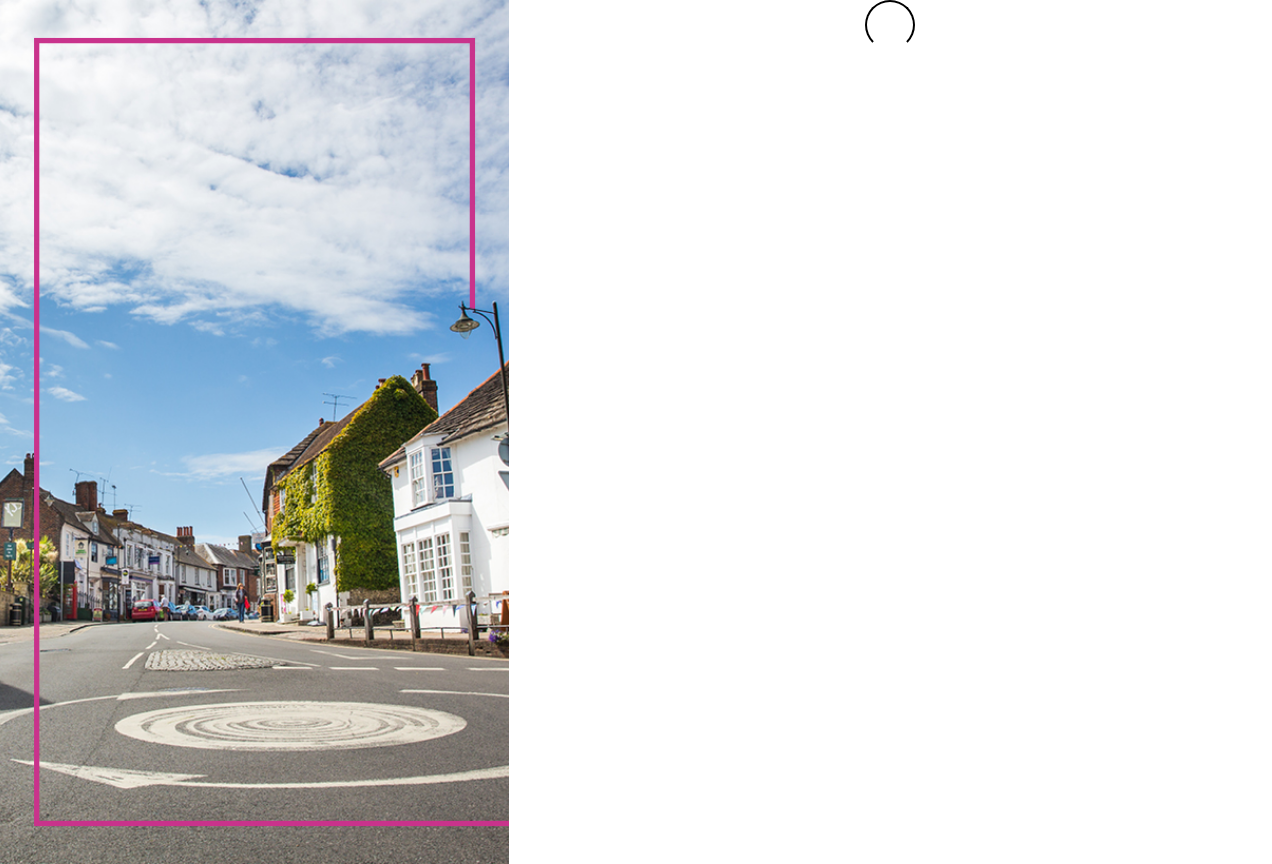 scroll, scrollTop: 0, scrollLeft: 0, axis: both 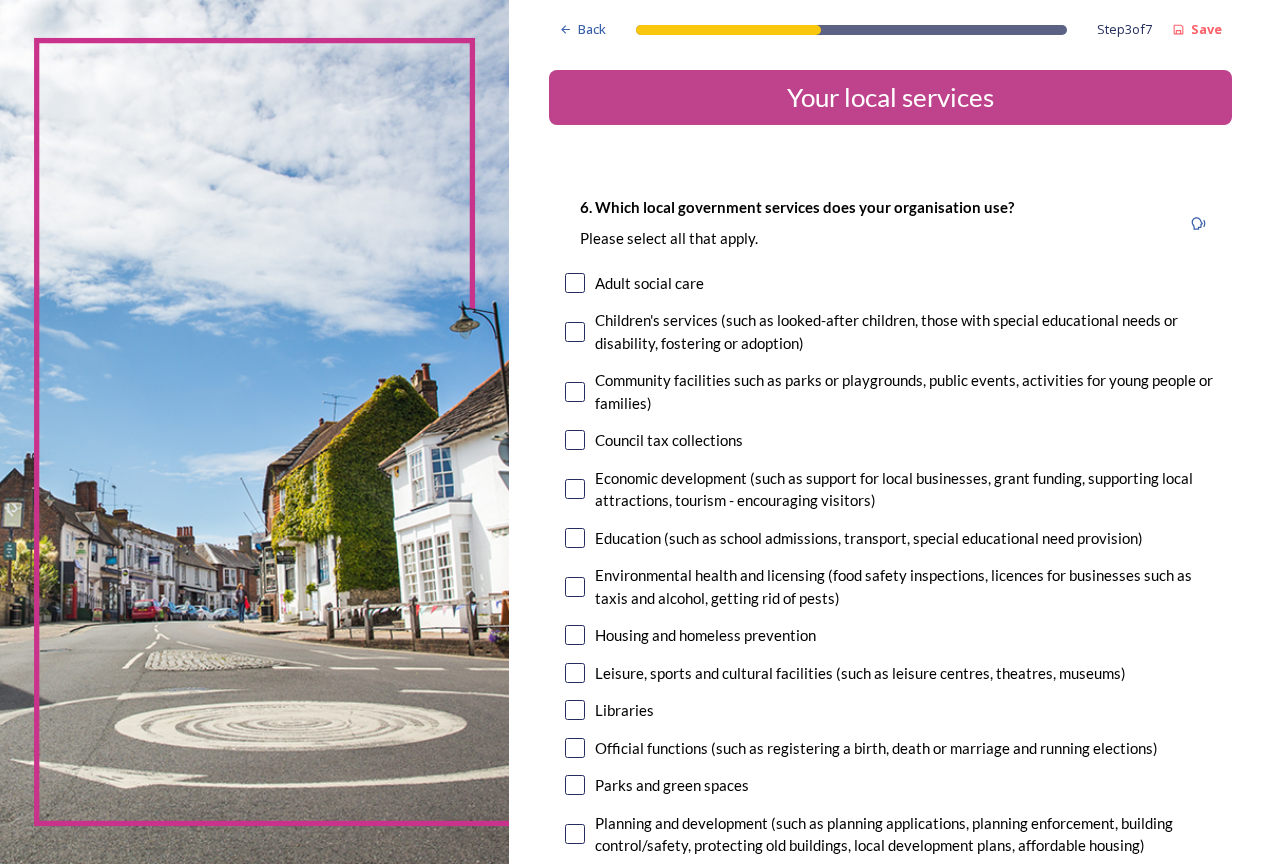 click at bounding box center [575, 673] 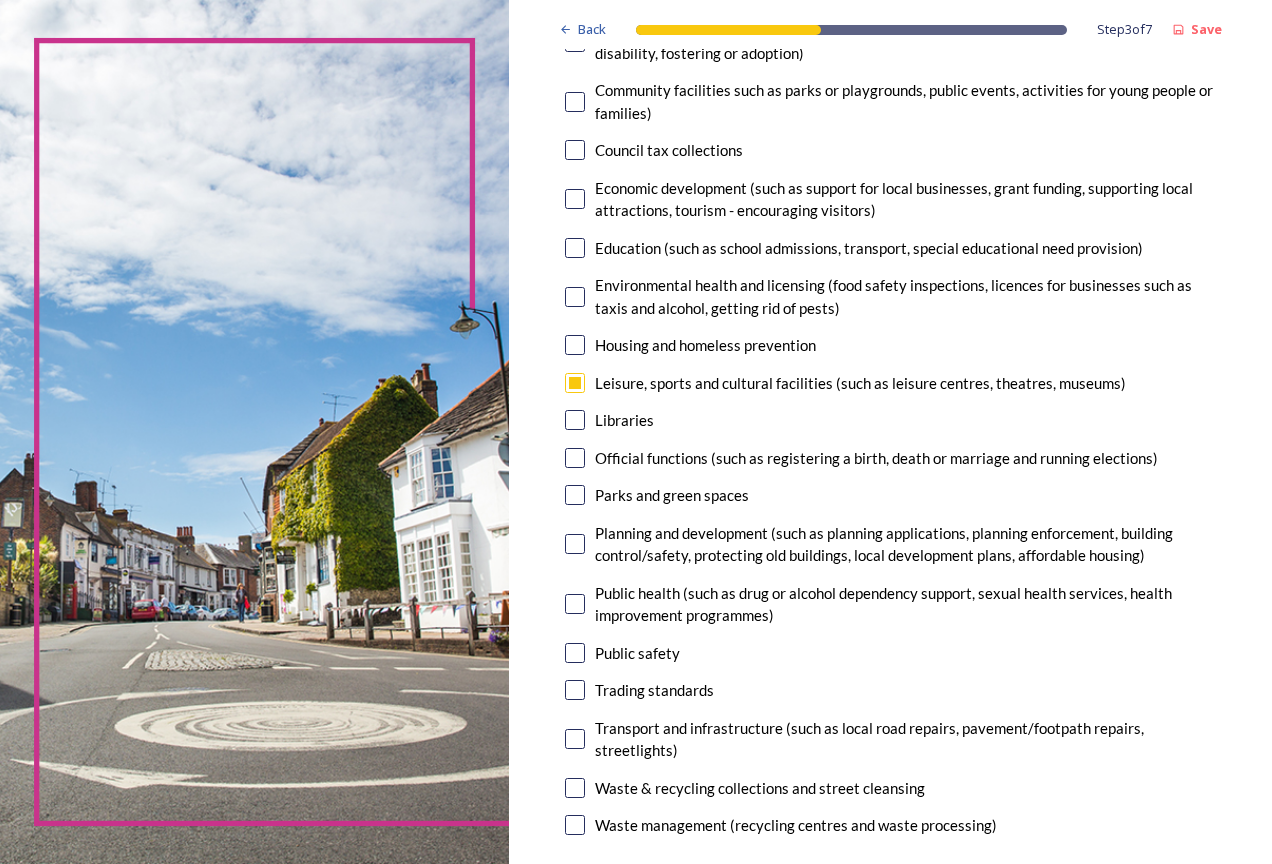 scroll, scrollTop: 300, scrollLeft: 0, axis: vertical 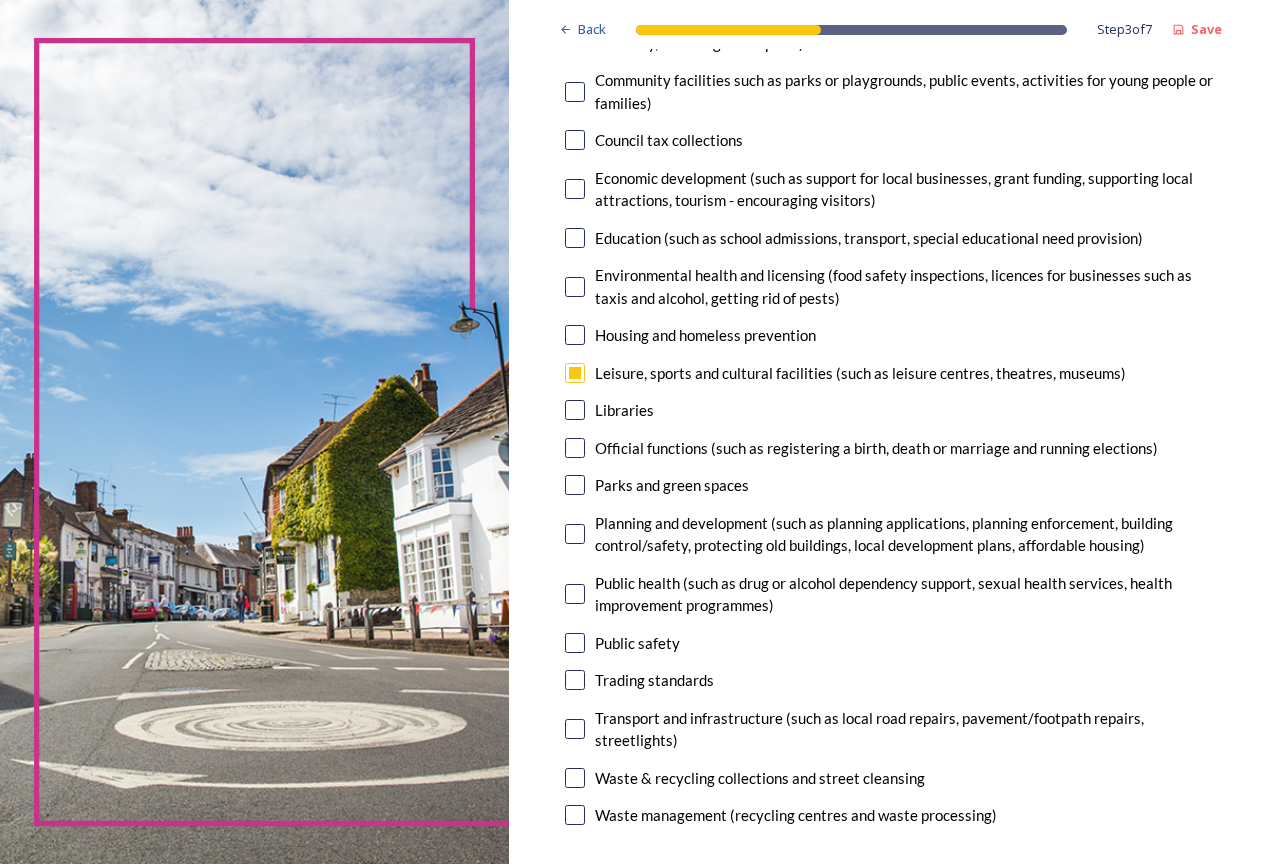 click at bounding box center (575, 448) 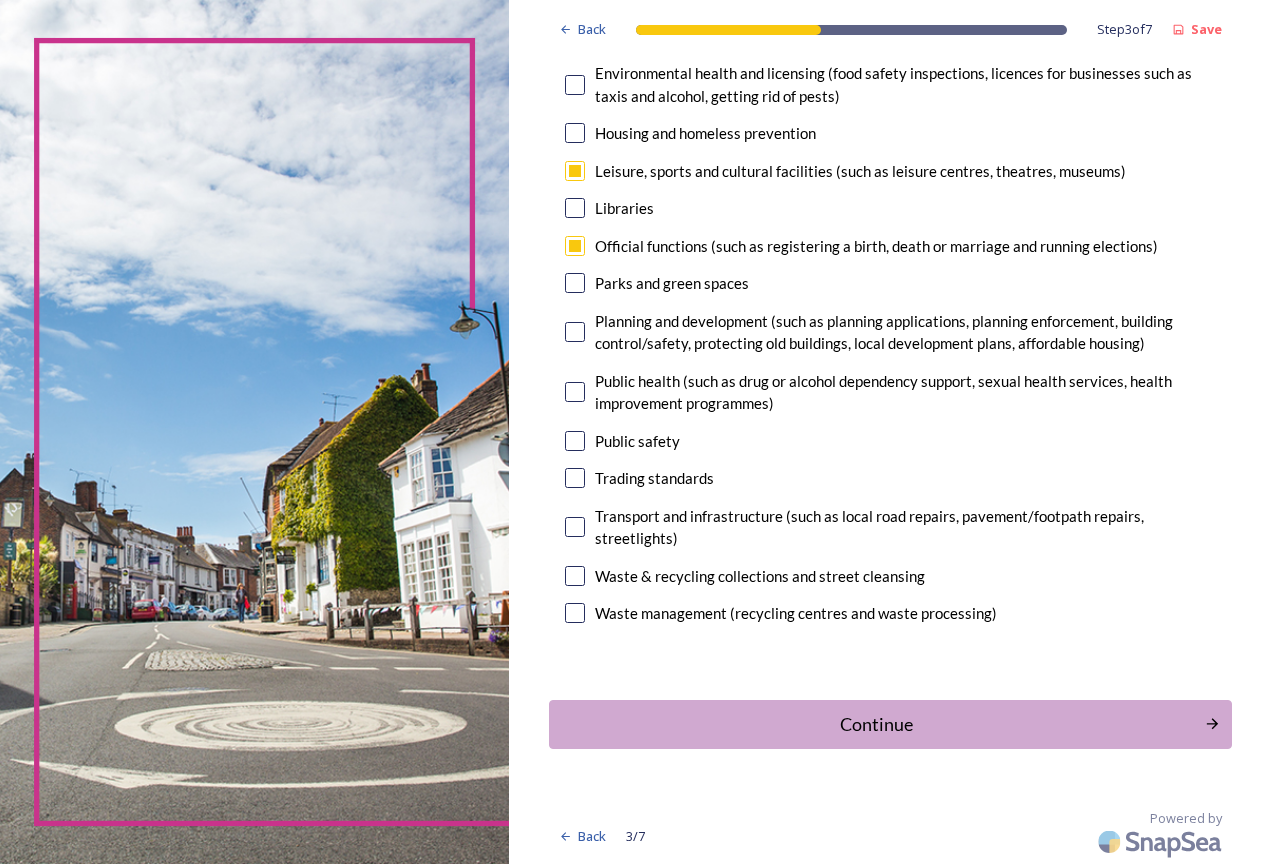scroll, scrollTop: 503, scrollLeft: 0, axis: vertical 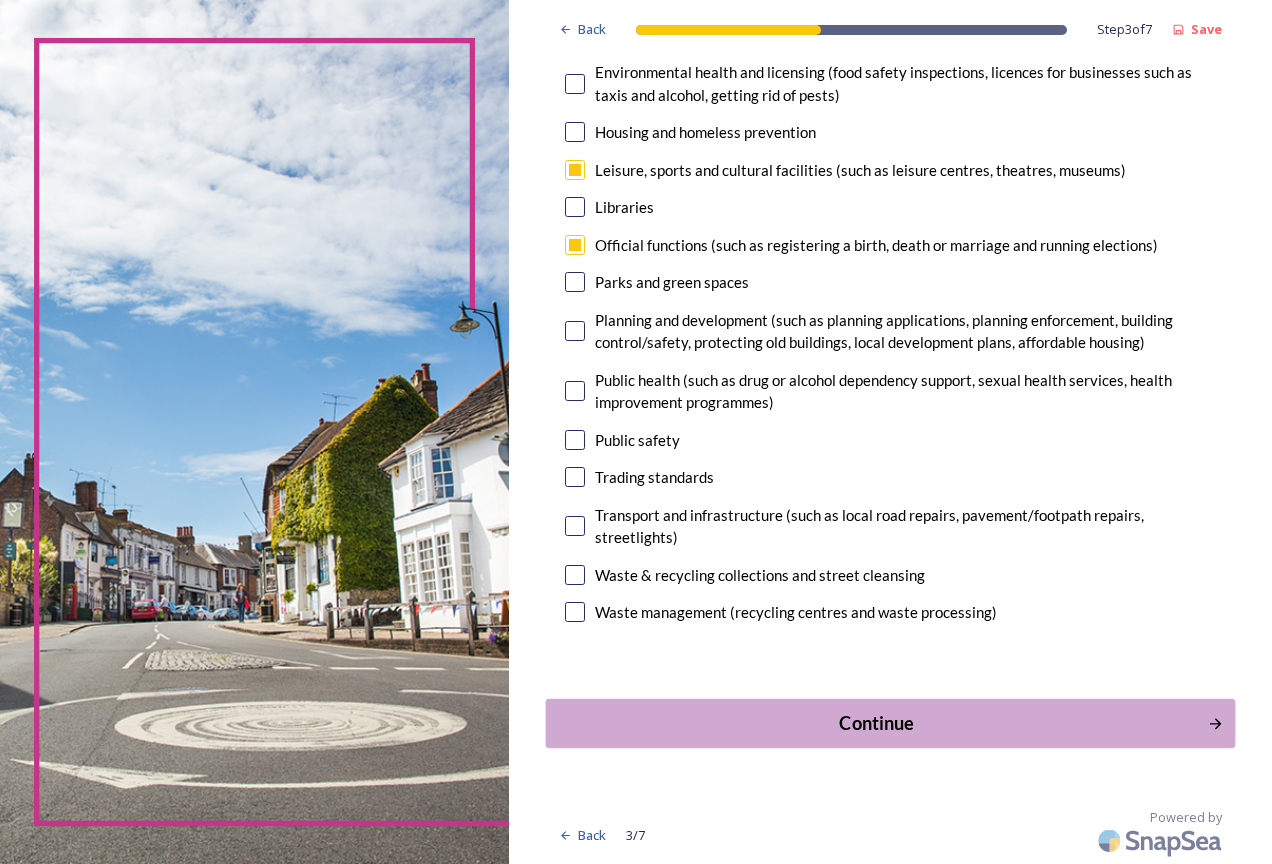 click on "Continue" at bounding box center [876, 722] 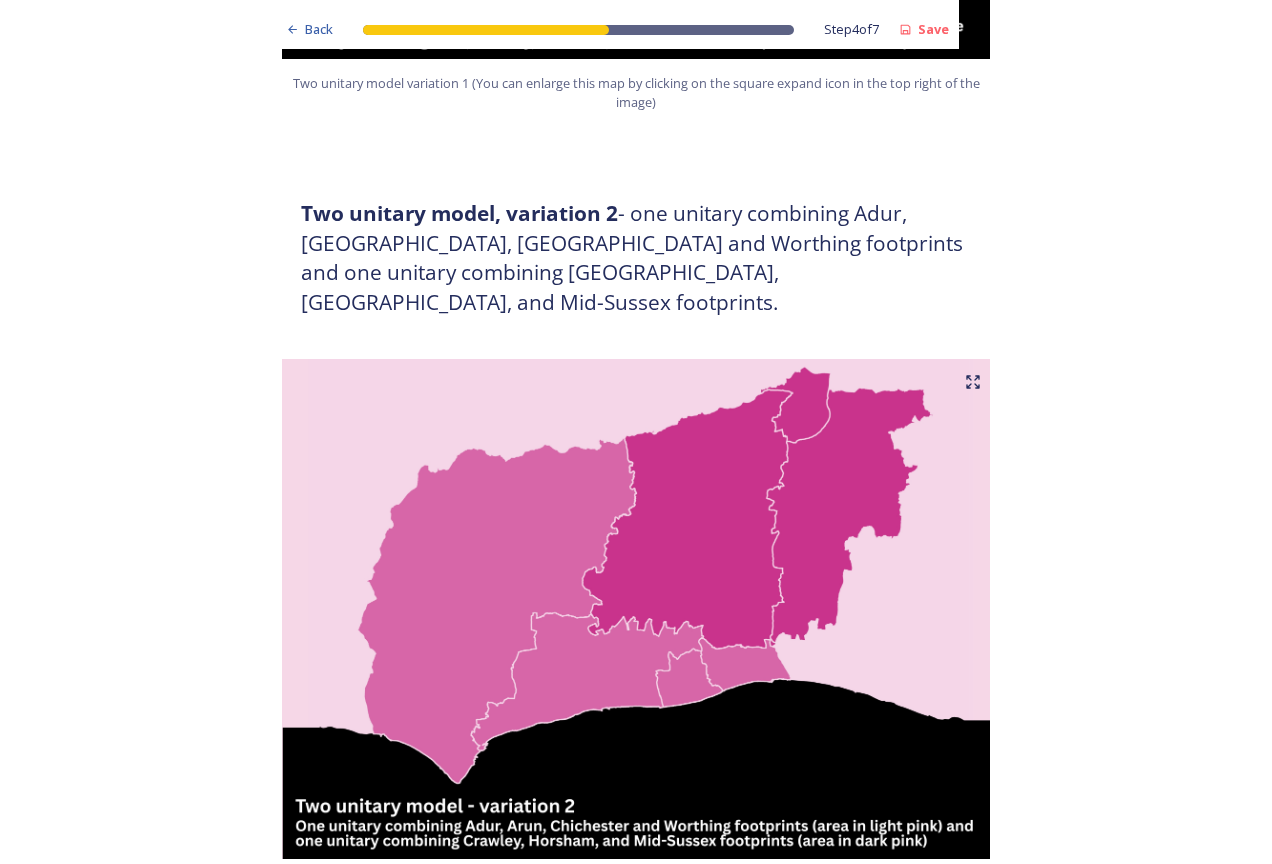 scroll, scrollTop: 2600, scrollLeft: 0, axis: vertical 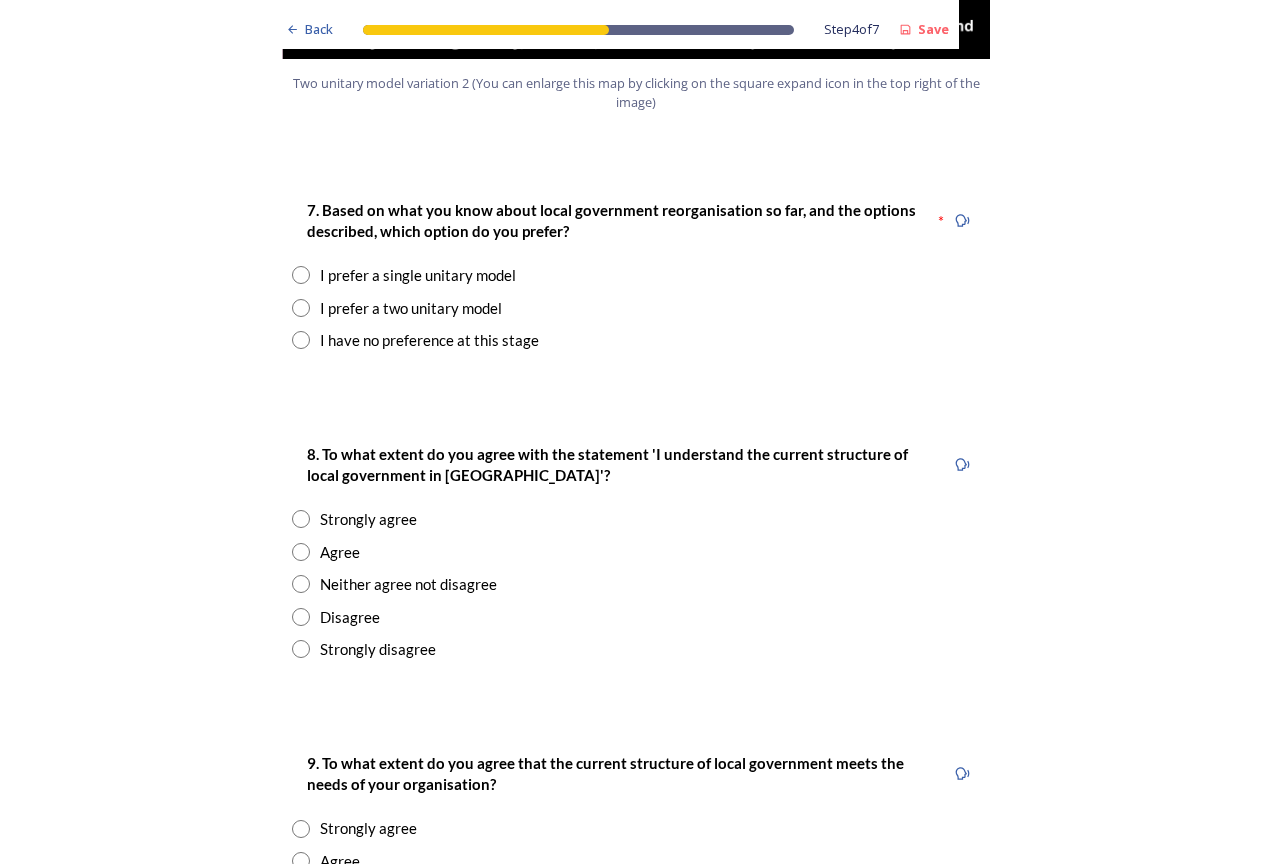 click at bounding box center [301, 340] 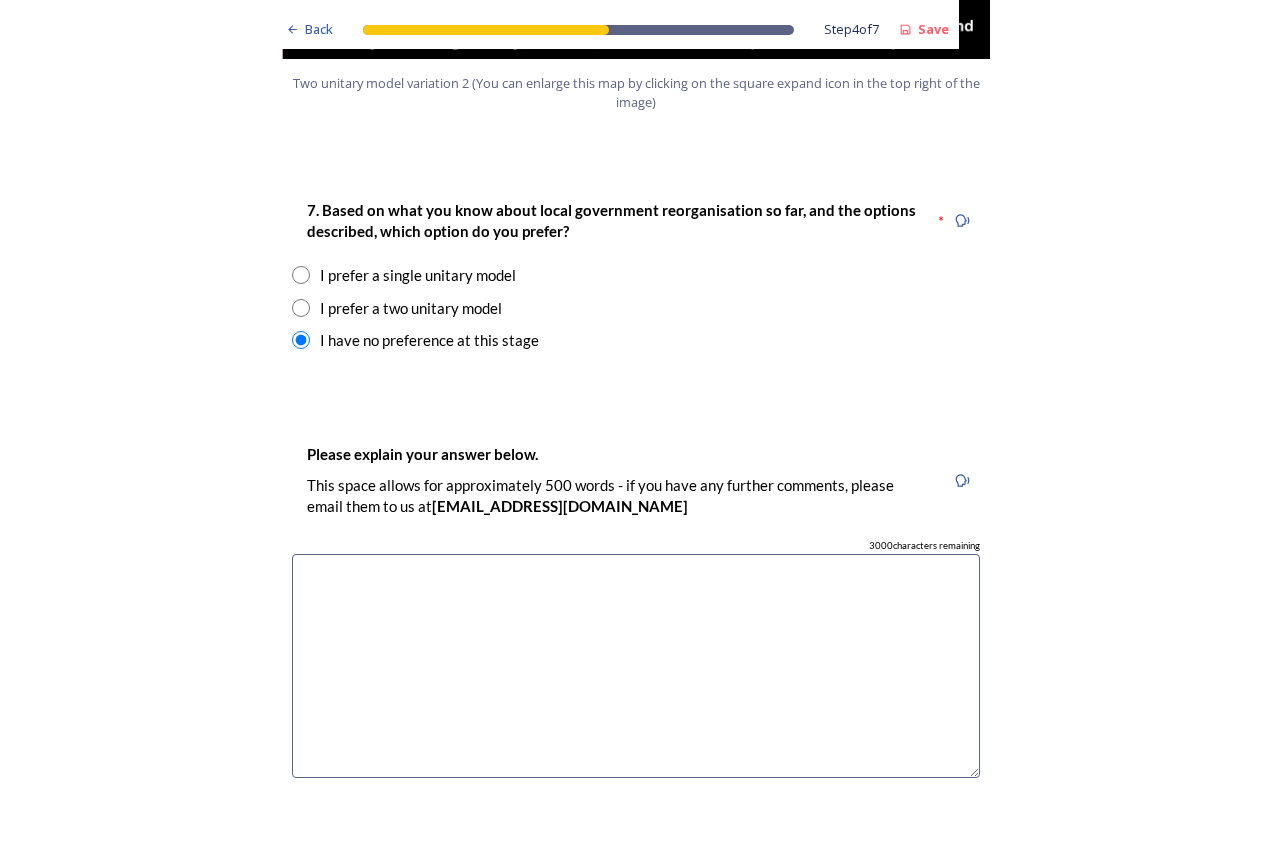 click at bounding box center [636, 666] 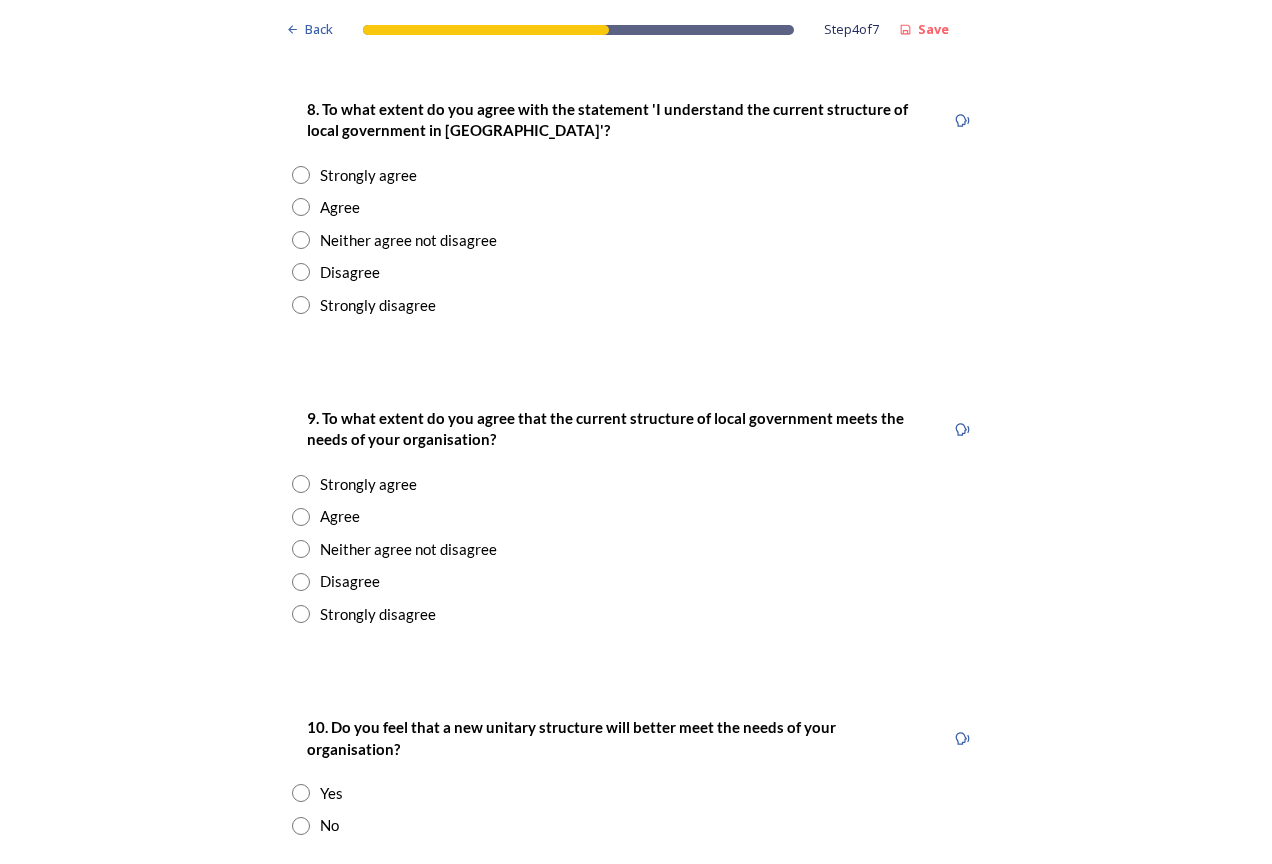 scroll, scrollTop: 3400, scrollLeft: 0, axis: vertical 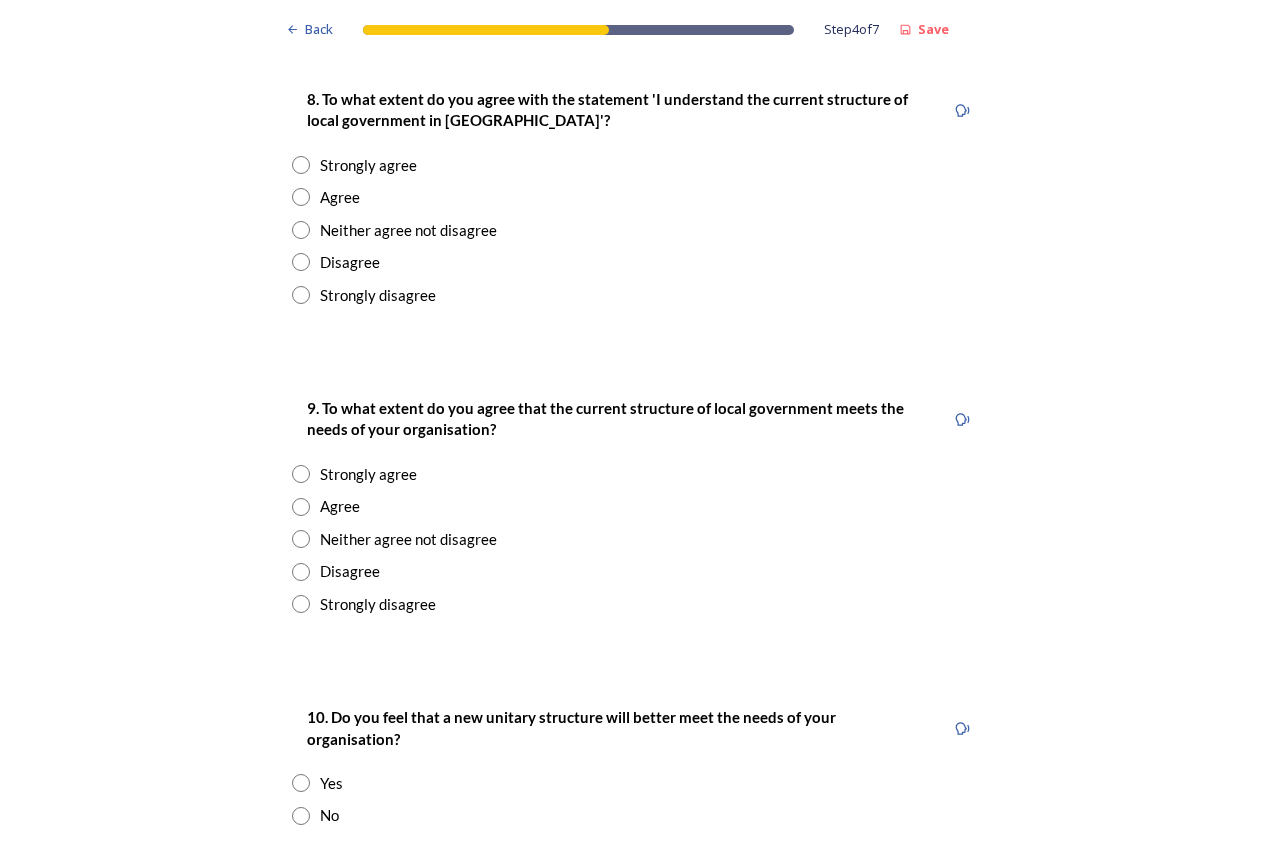 type on "Want to know more about financials" 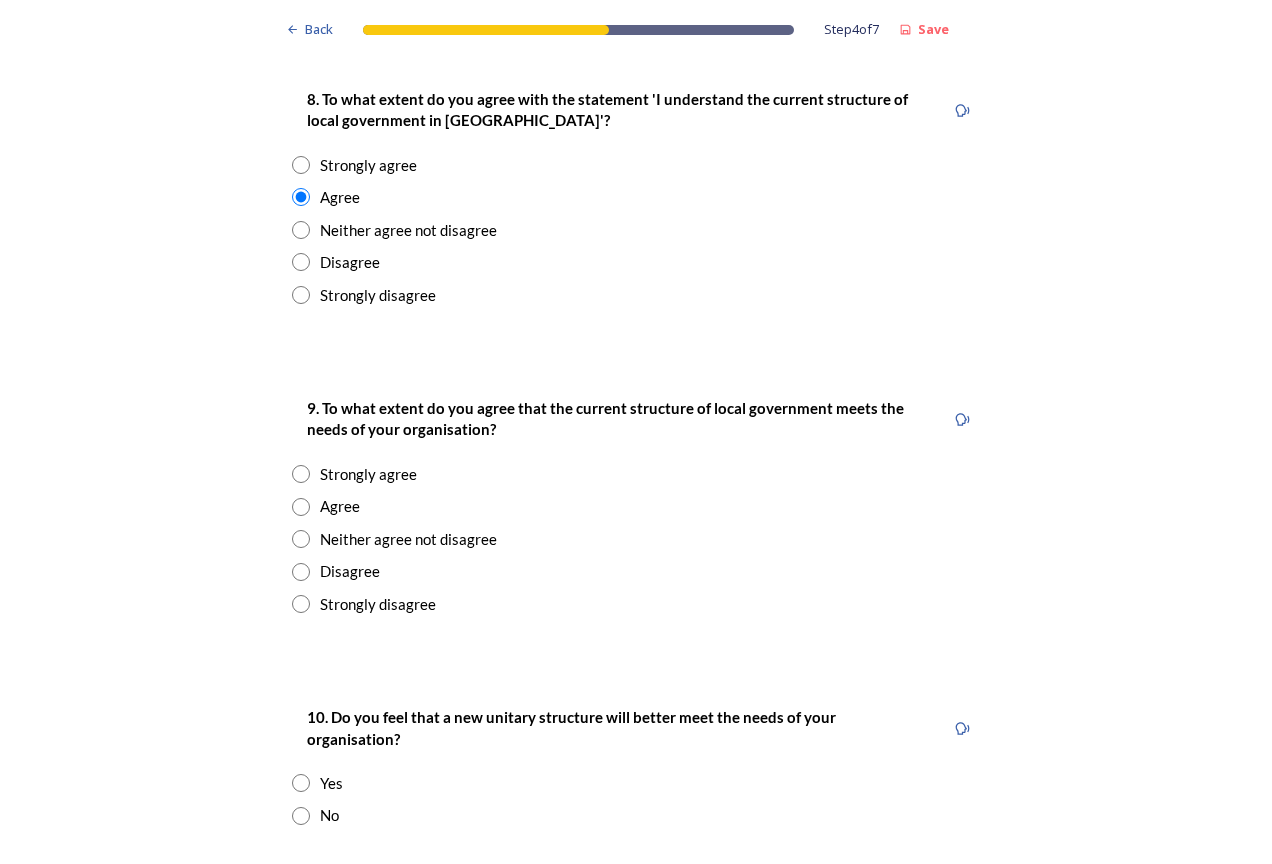 click at bounding box center (301, 572) 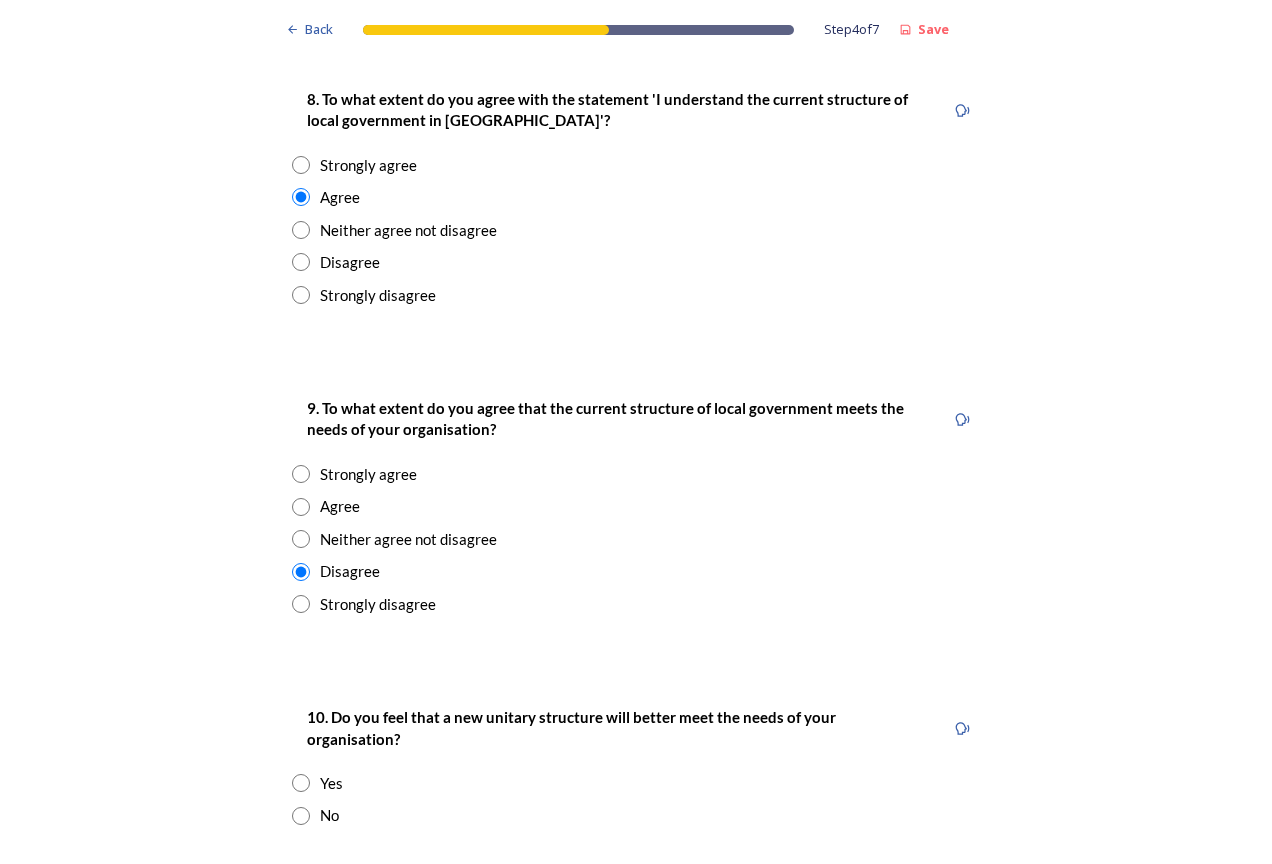 click at bounding box center [301, 783] 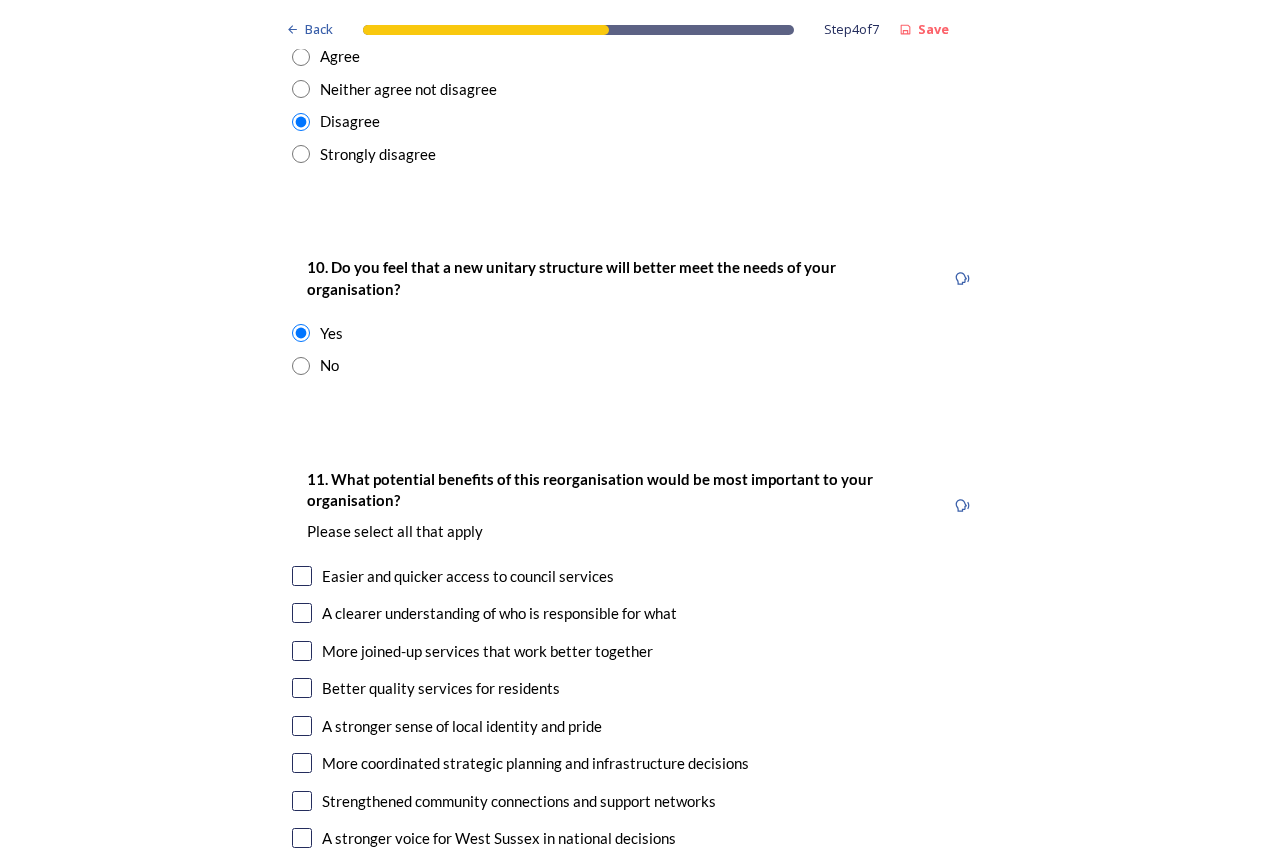 scroll, scrollTop: 4000, scrollLeft: 0, axis: vertical 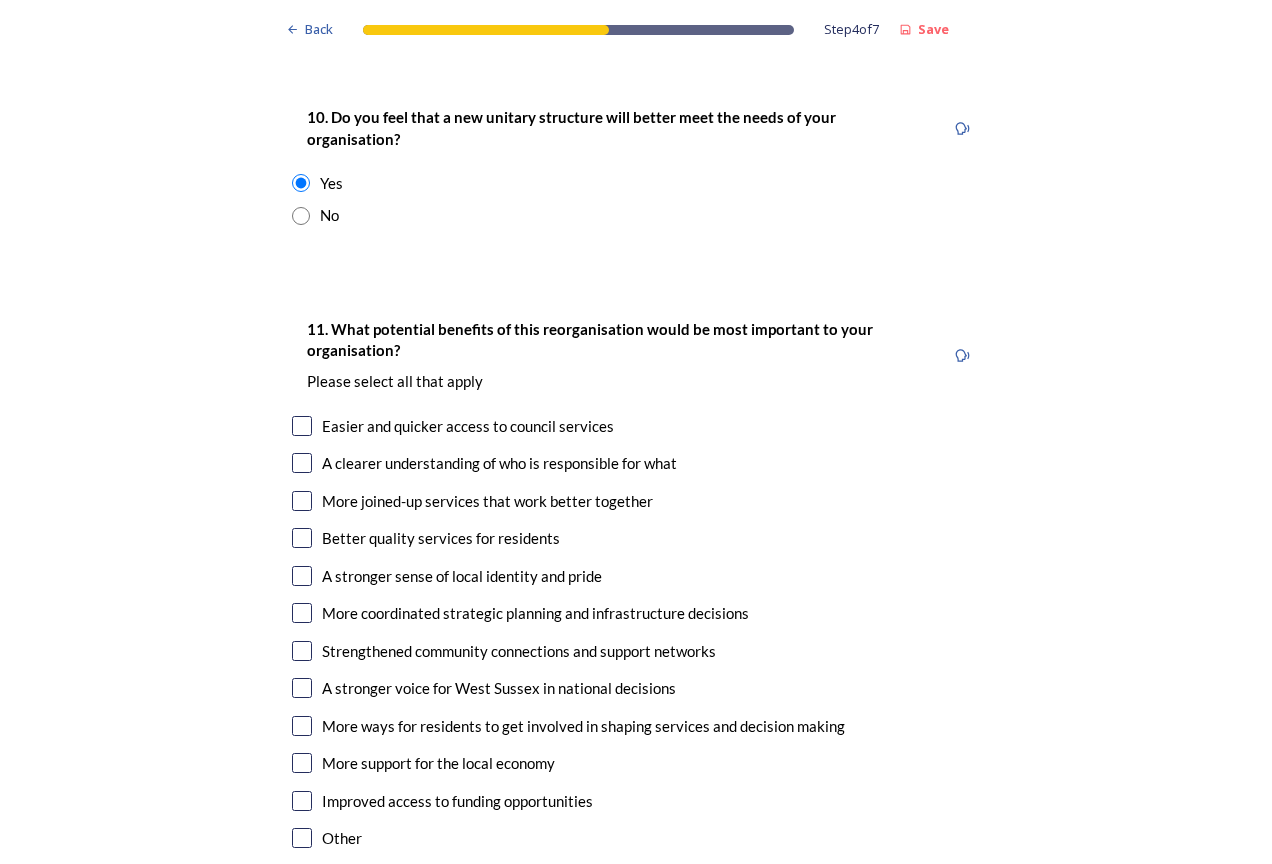 click on "Strengthened community connections and support networks" at bounding box center [636, 651] 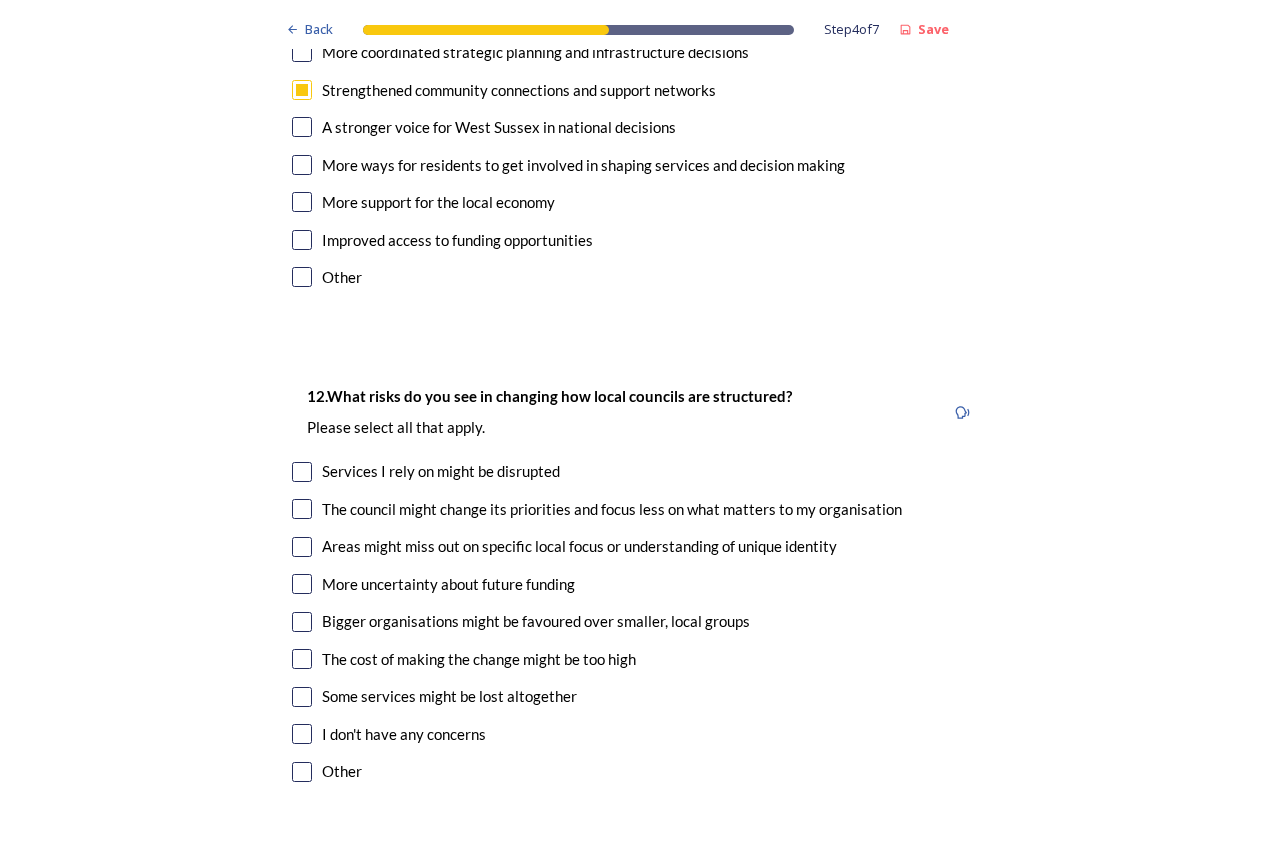 scroll, scrollTop: 4600, scrollLeft: 0, axis: vertical 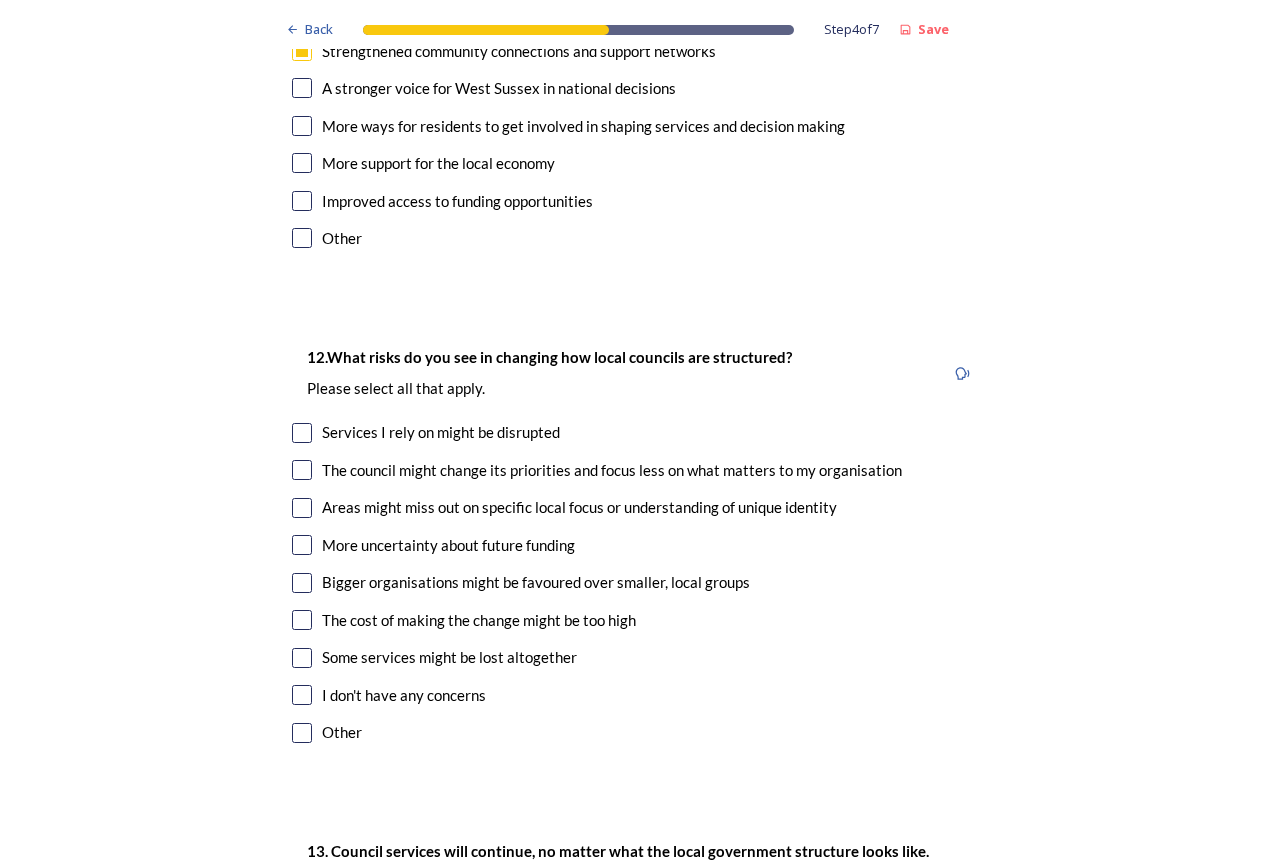 click at bounding box center [302, 583] 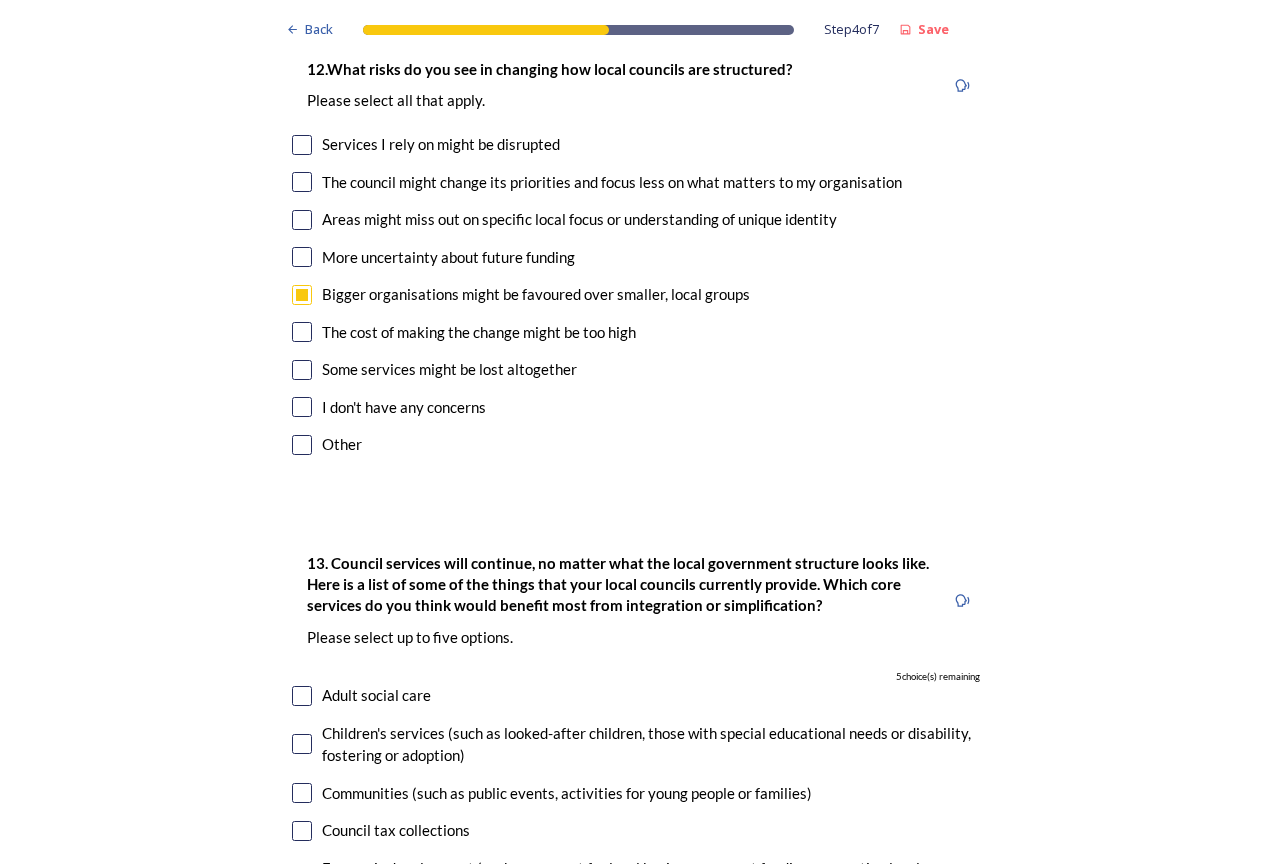 scroll, scrollTop: 5300, scrollLeft: 0, axis: vertical 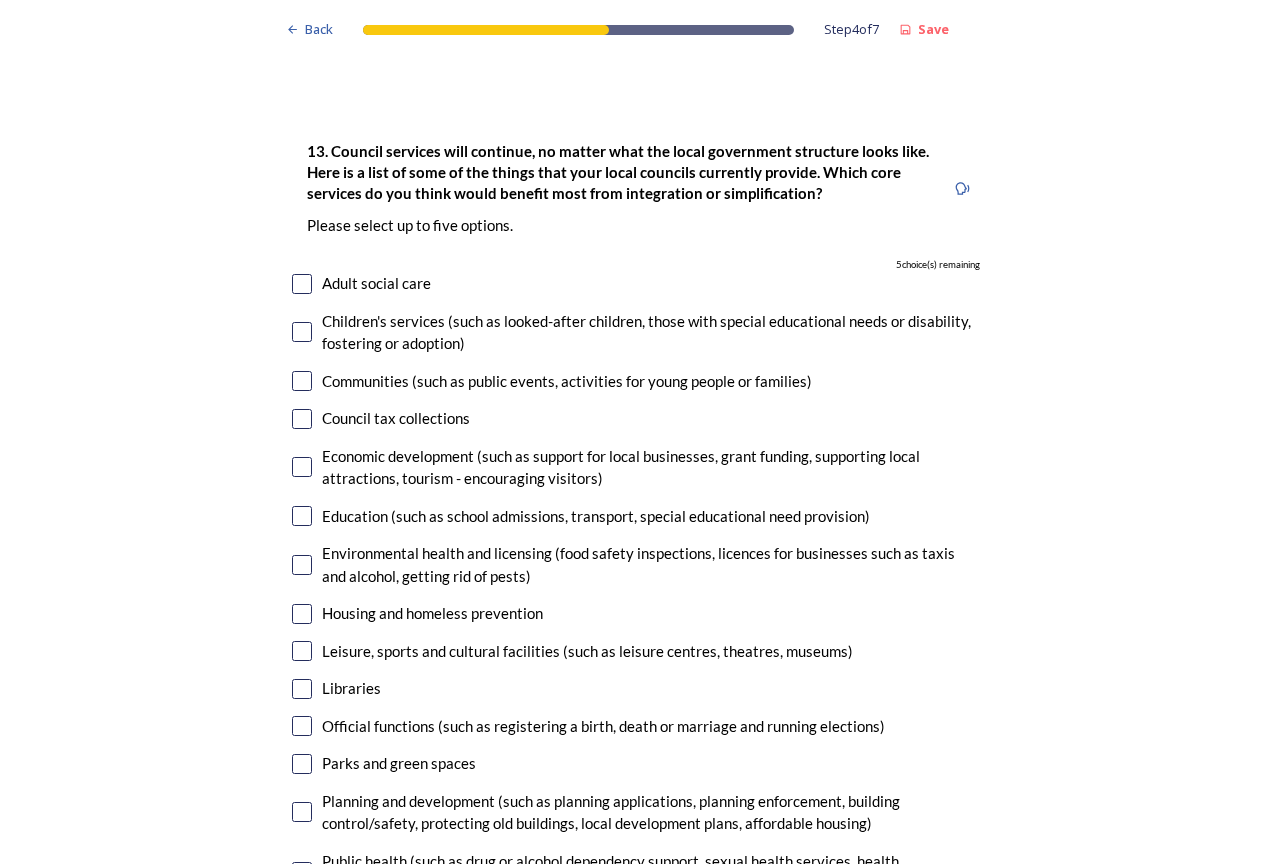 click at bounding box center [302, 516] 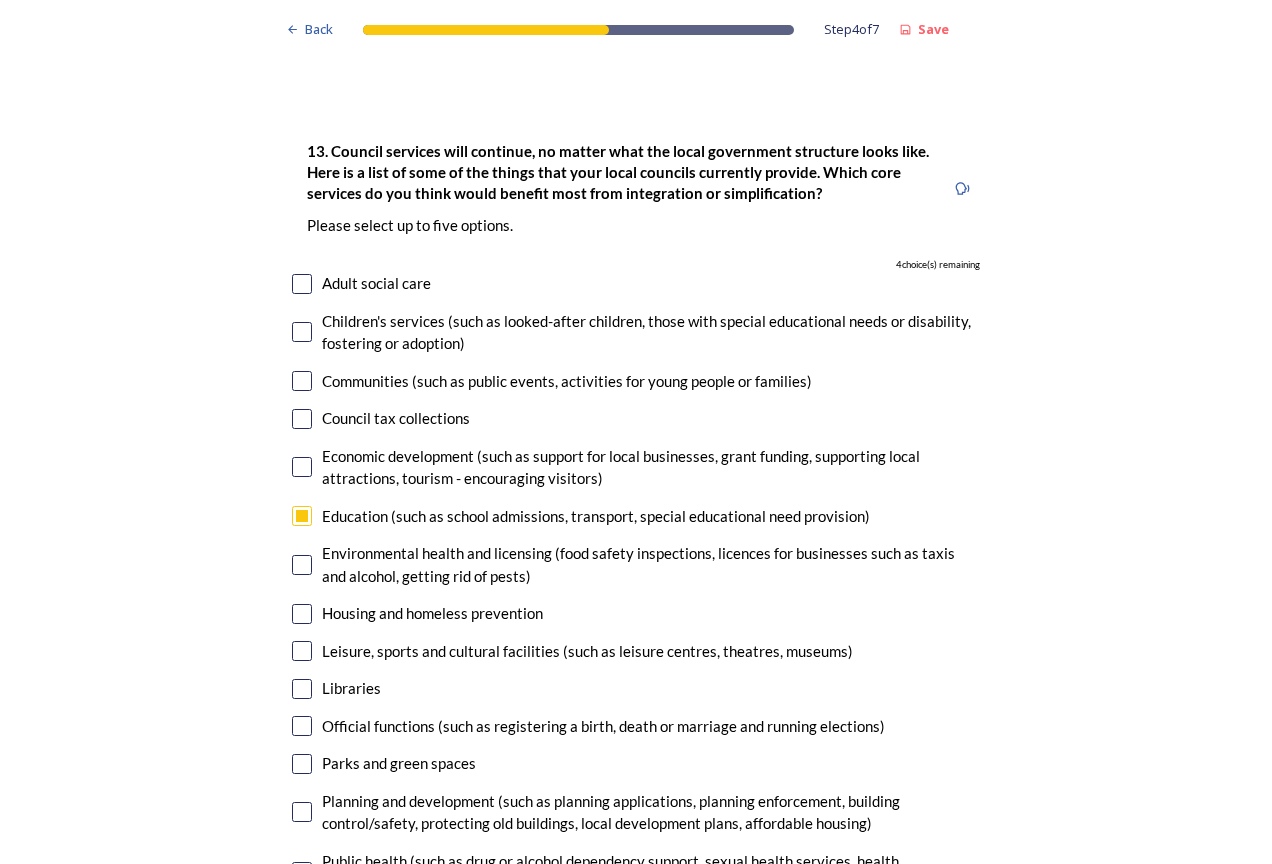 click at bounding box center (302, 921) 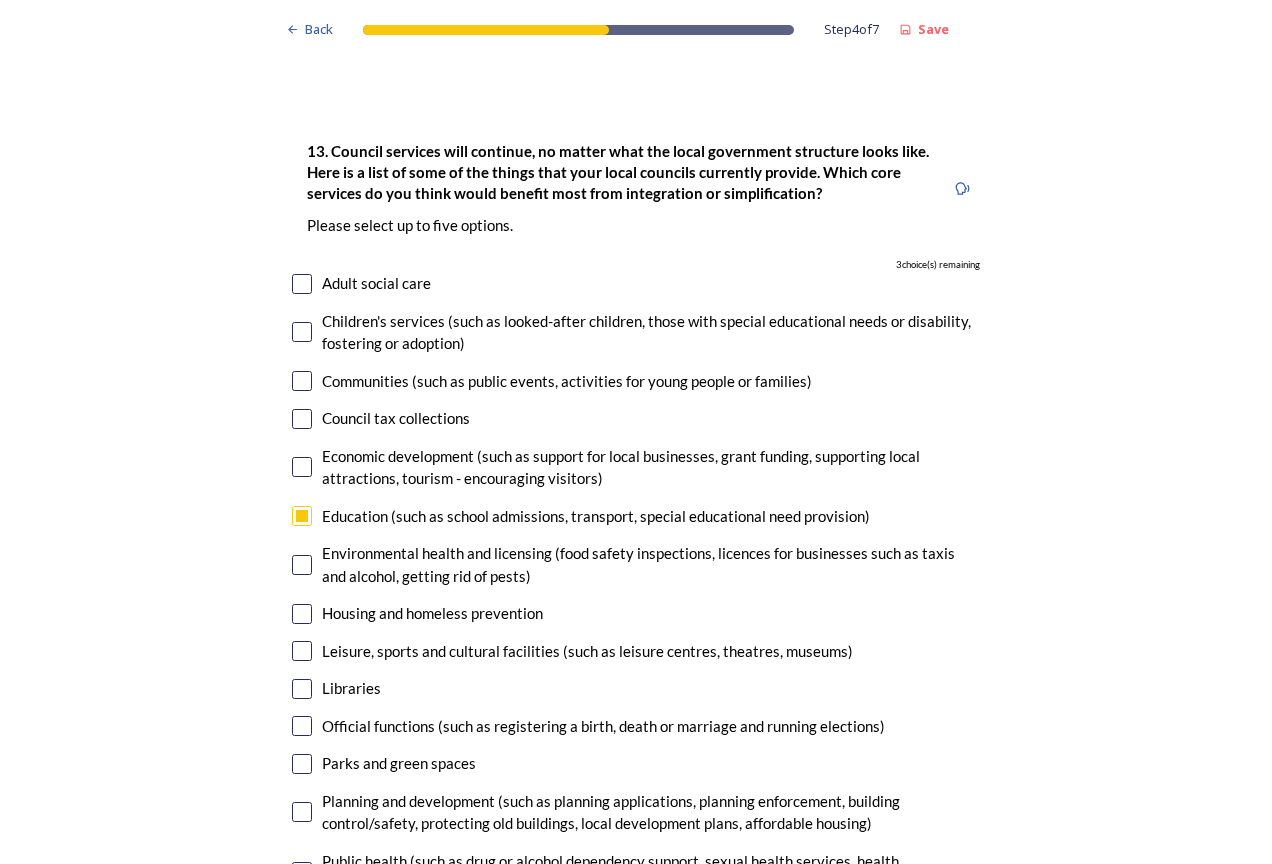 drag, startPoint x: 301, startPoint y: 841, endPoint x: 216, endPoint y: 557, distance: 296.4473 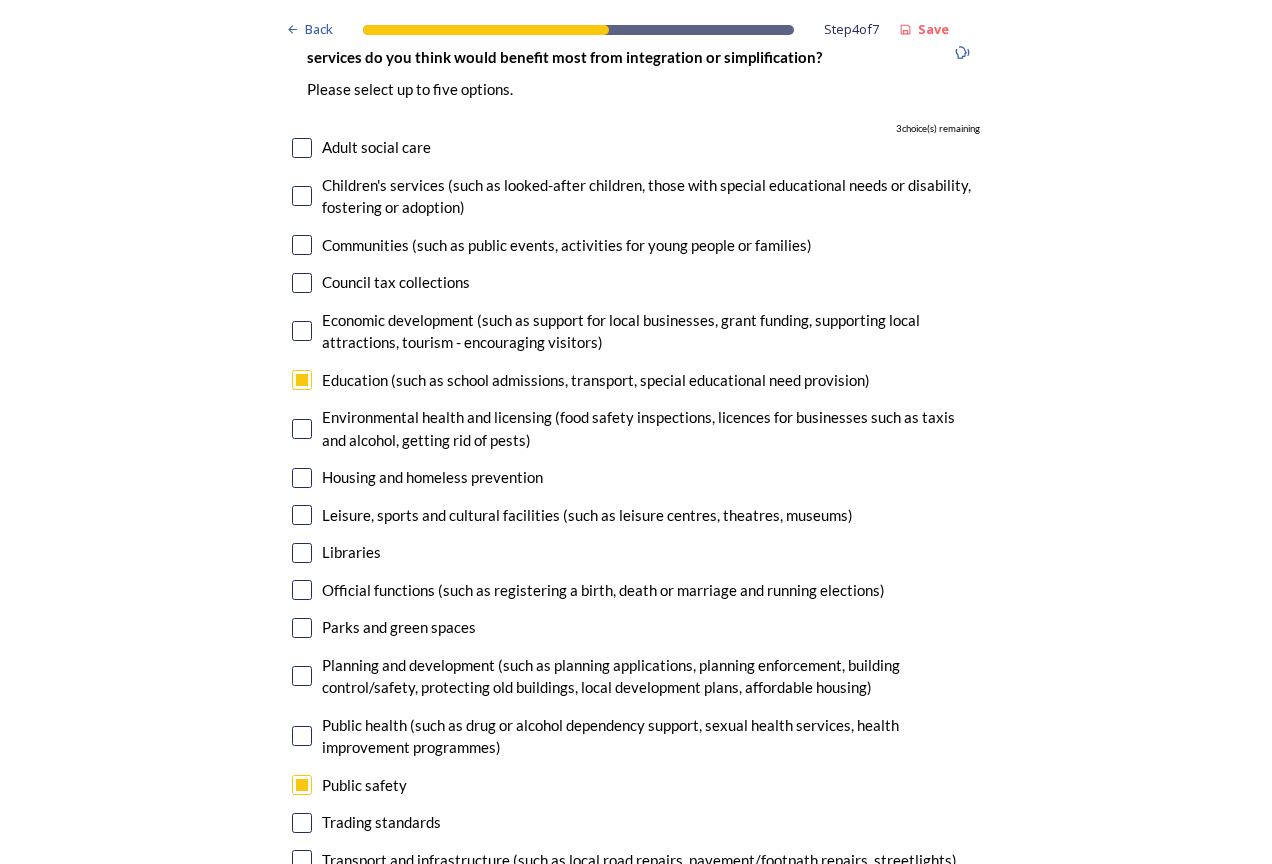 scroll, scrollTop: 5678, scrollLeft: 0, axis: vertical 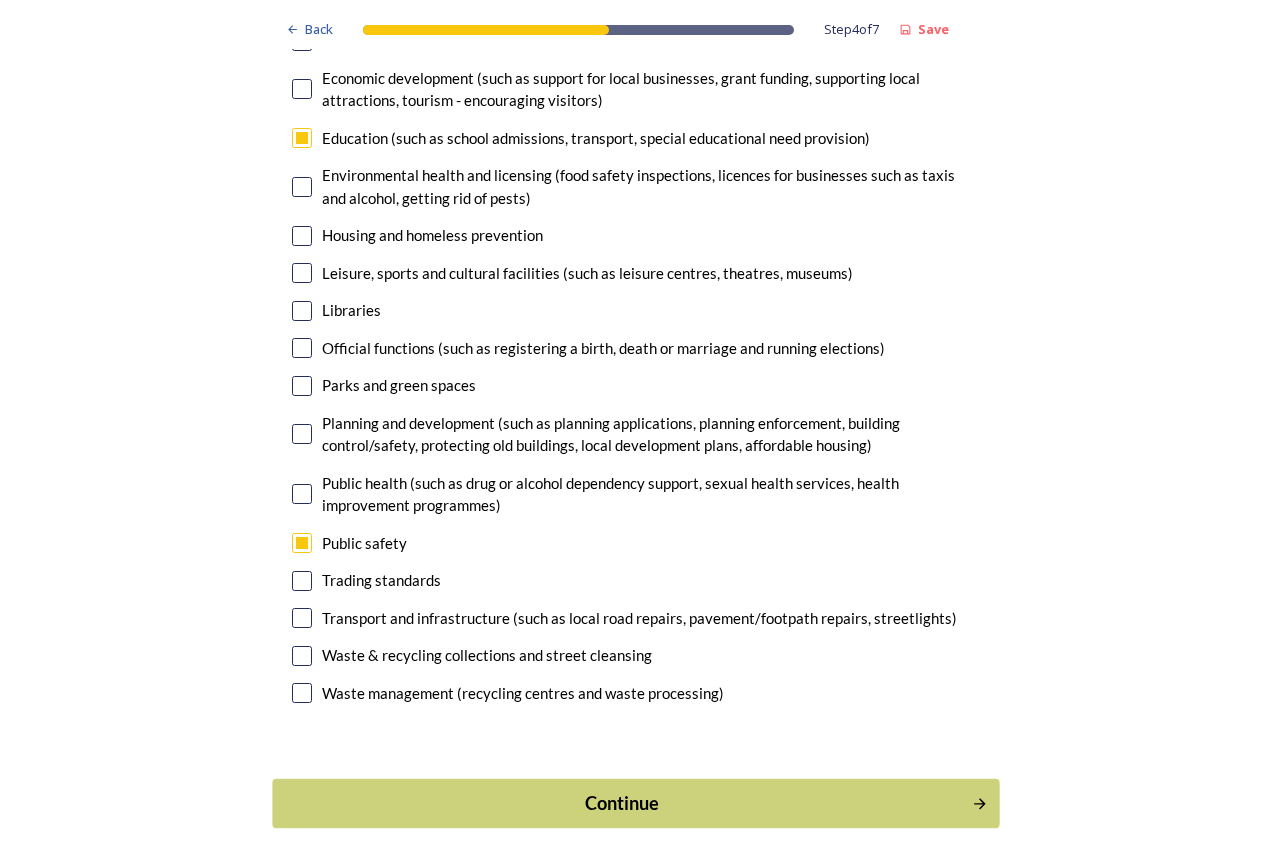 click on "Continue" at bounding box center (622, 803) 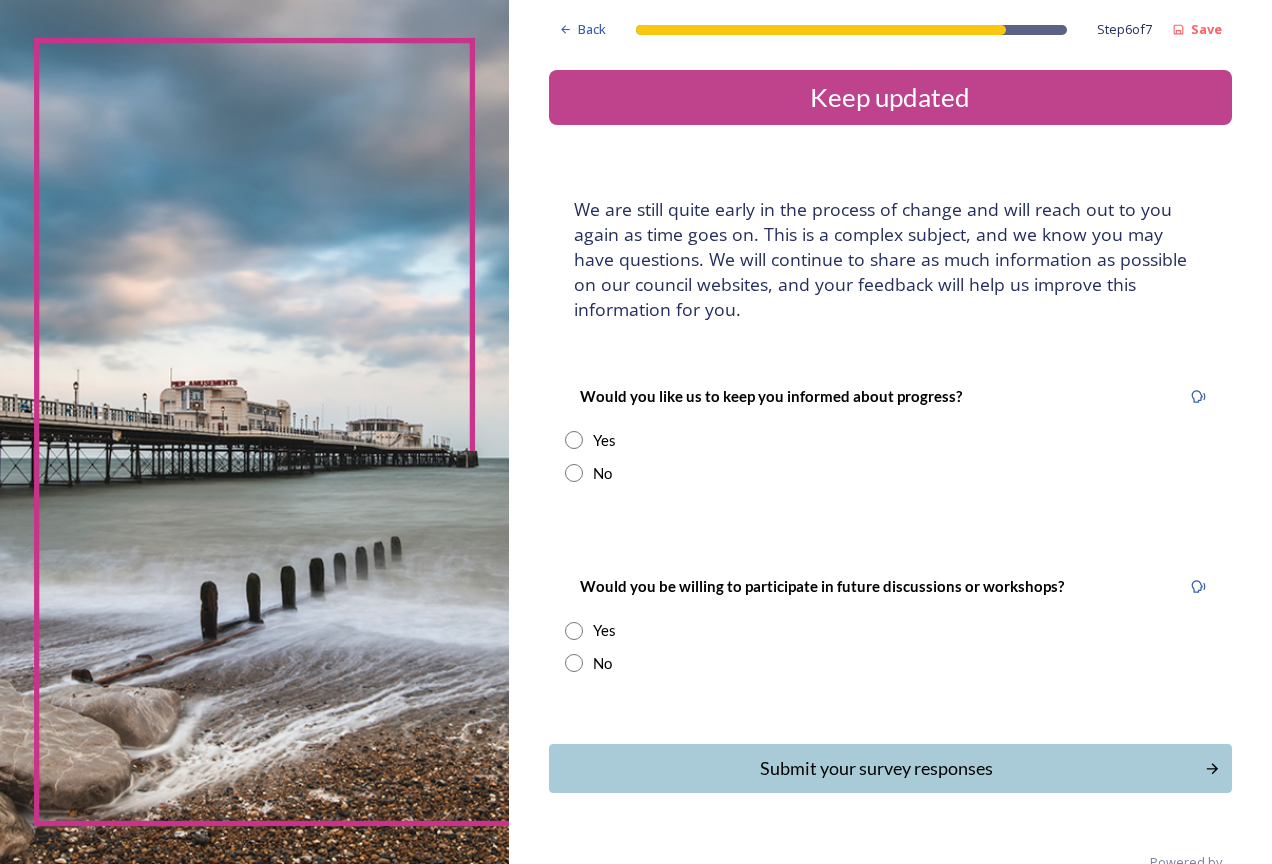 click on "No" at bounding box center [890, 473] 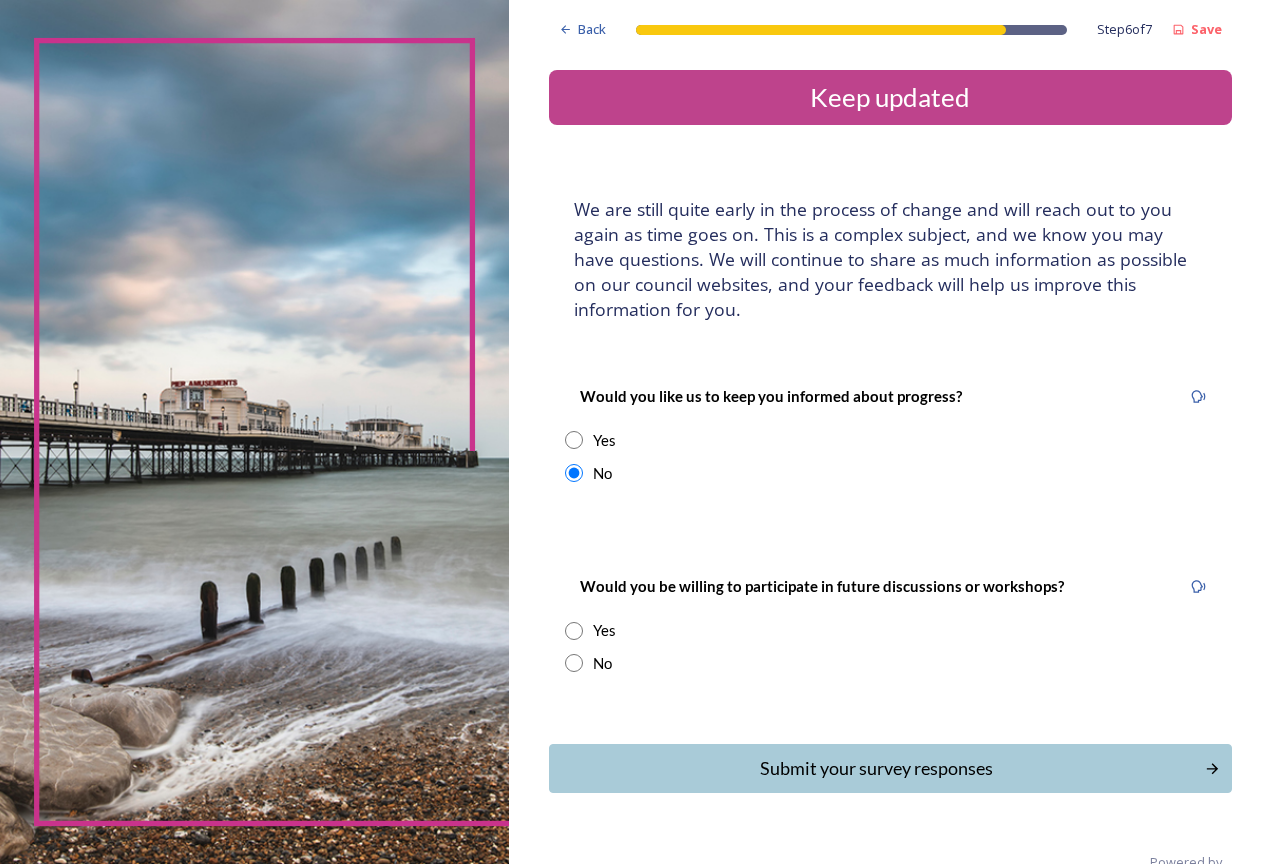 click on "No" at bounding box center [890, 663] 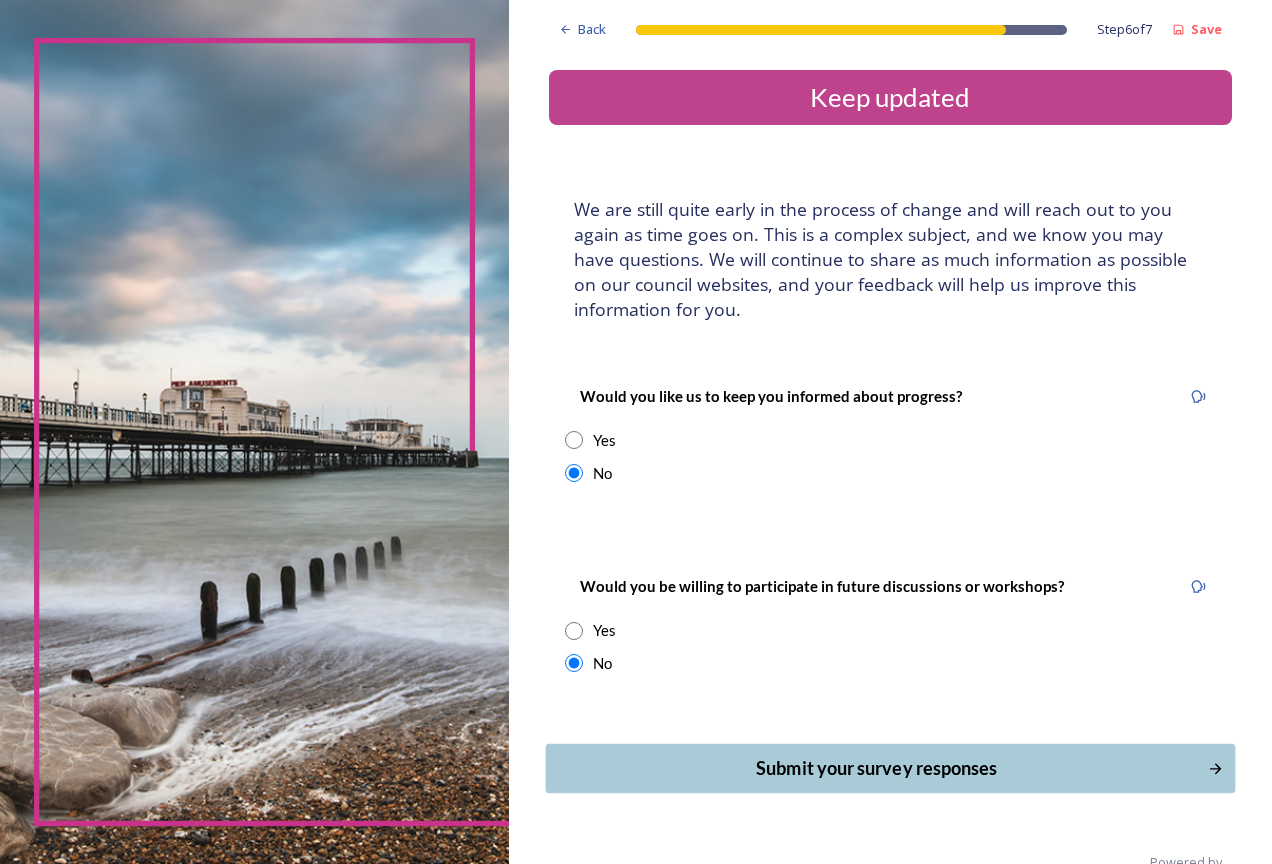 click on "Submit your survey responses" at bounding box center (876, 768) 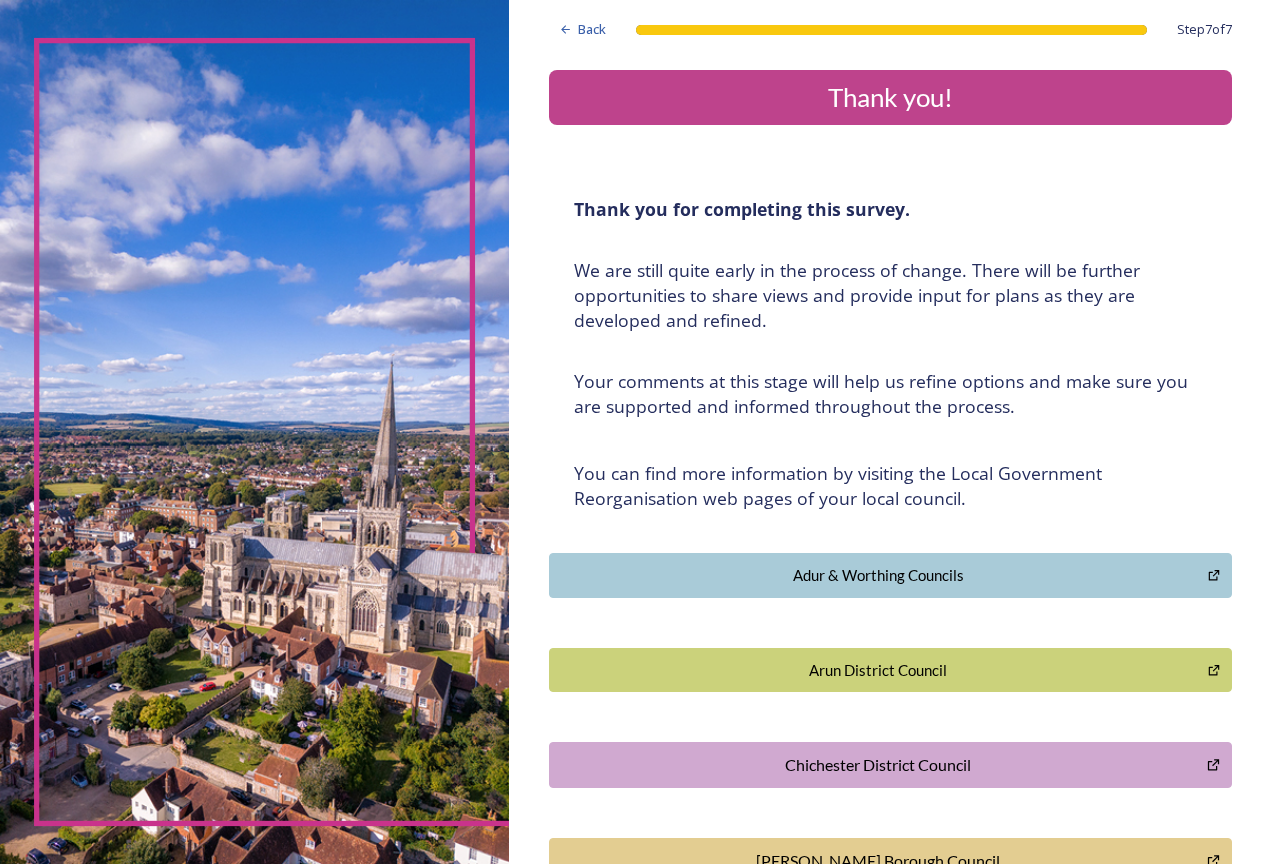 click on "Arun District Council" at bounding box center (878, 670) 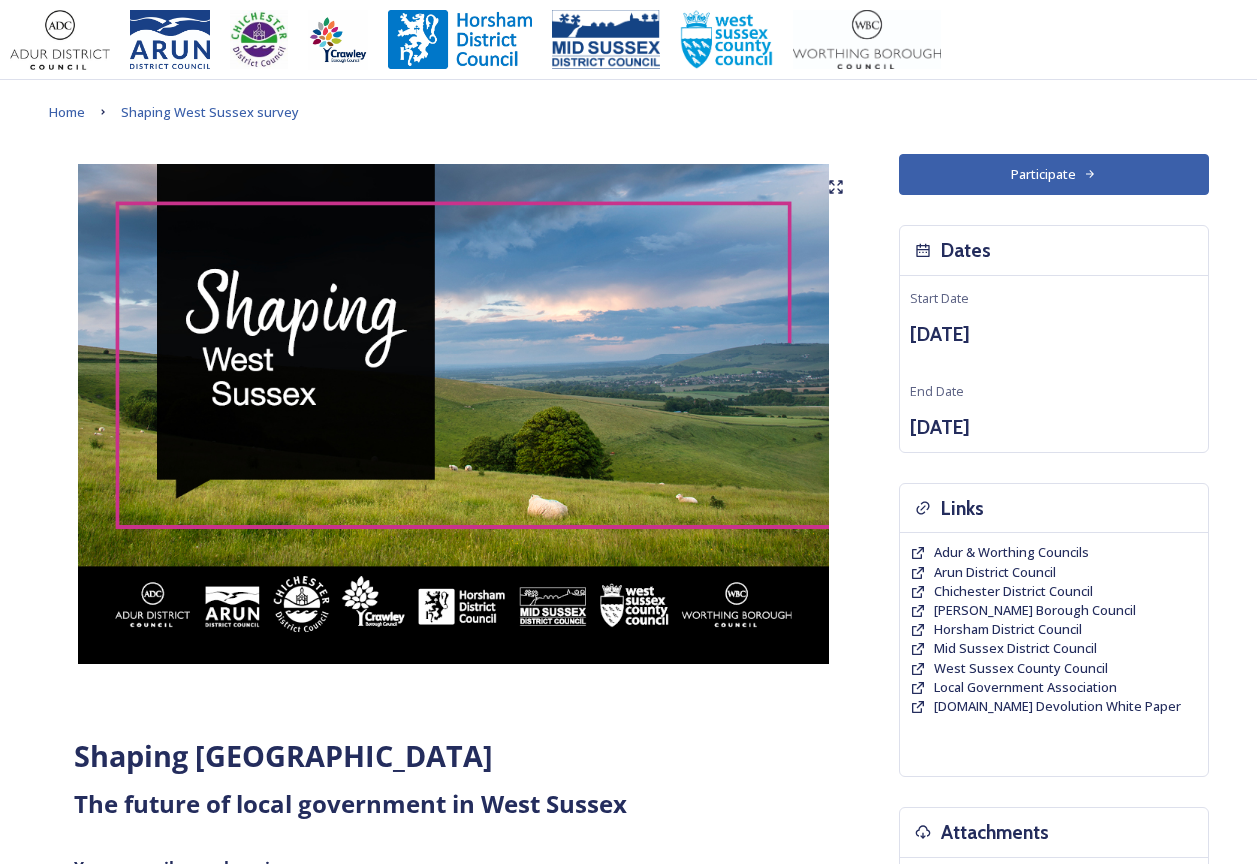 scroll, scrollTop: 0, scrollLeft: 0, axis: both 